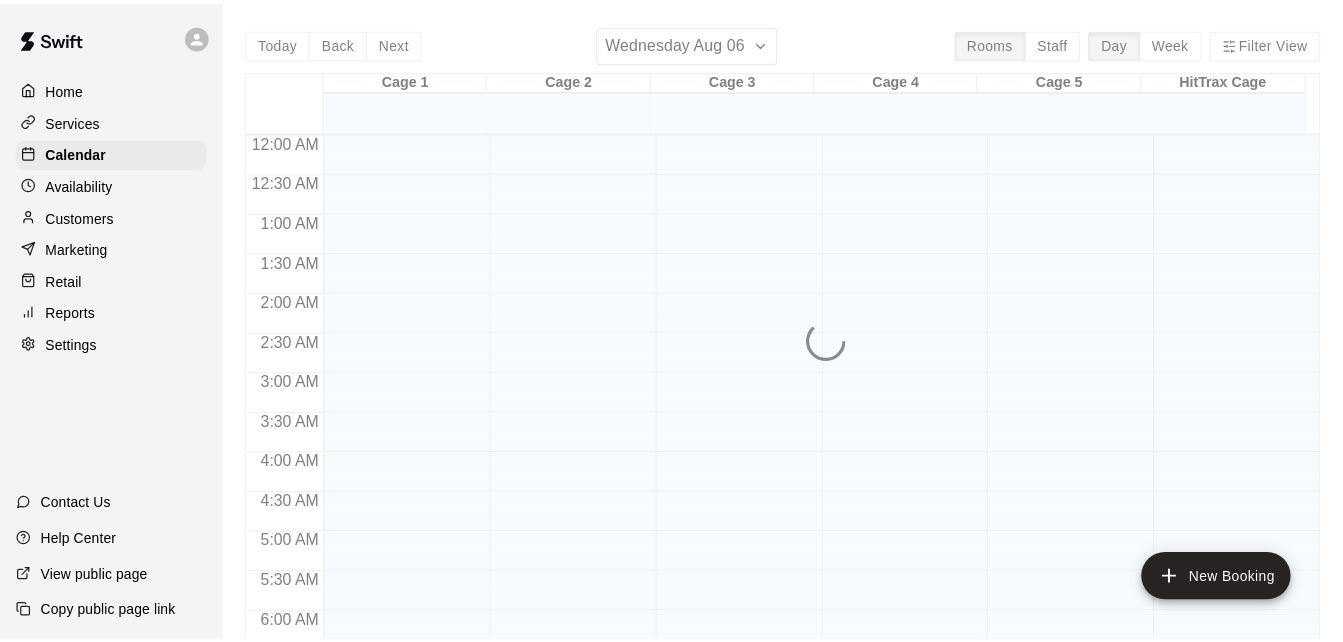 scroll, scrollTop: 0, scrollLeft: 0, axis: both 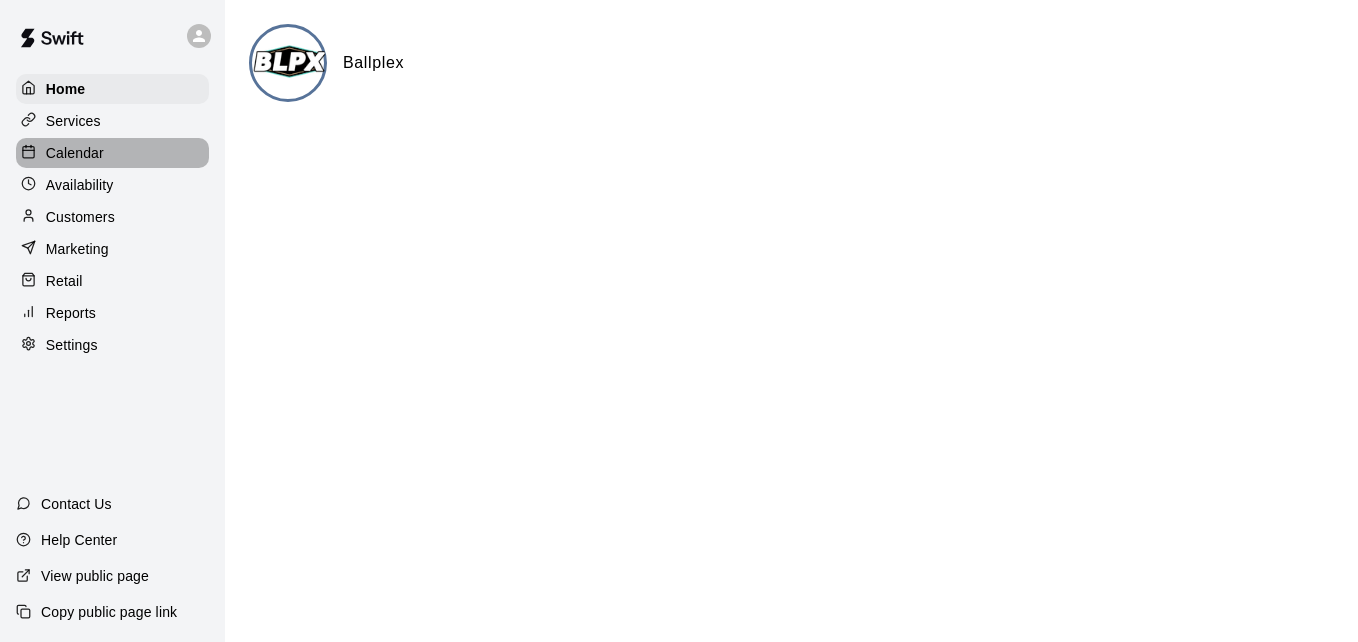 click on "Calendar" at bounding box center [112, 153] 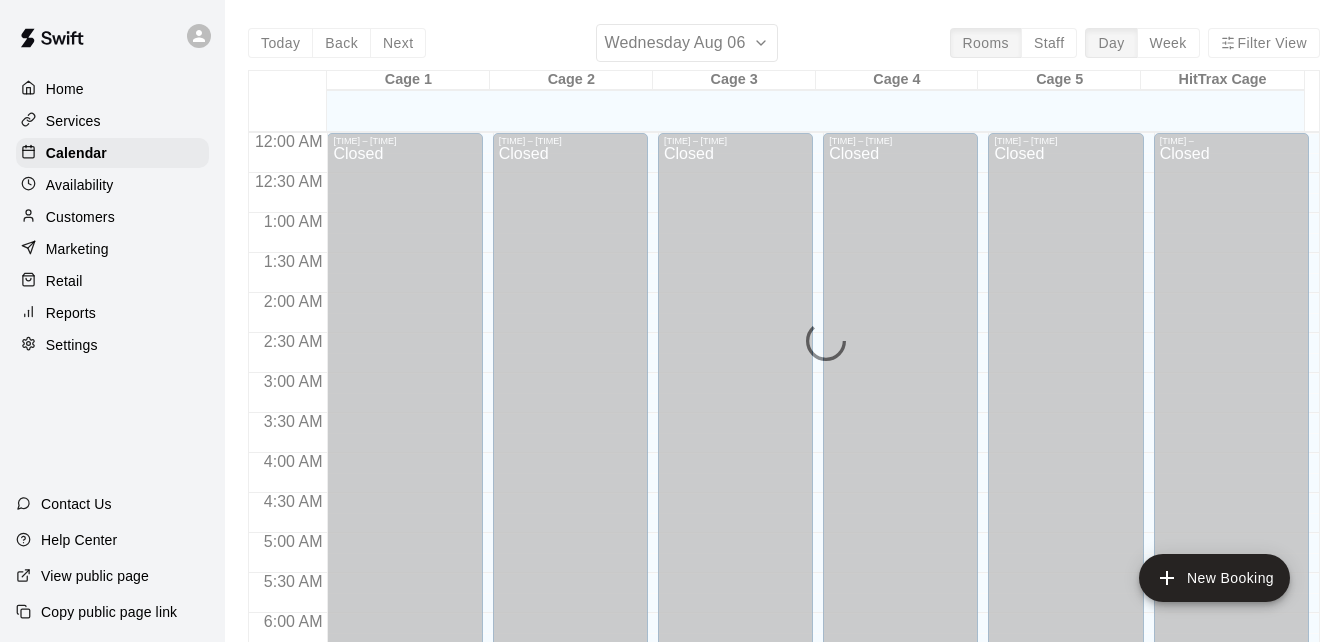 scroll, scrollTop: 1035, scrollLeft: 0, axis: vertical 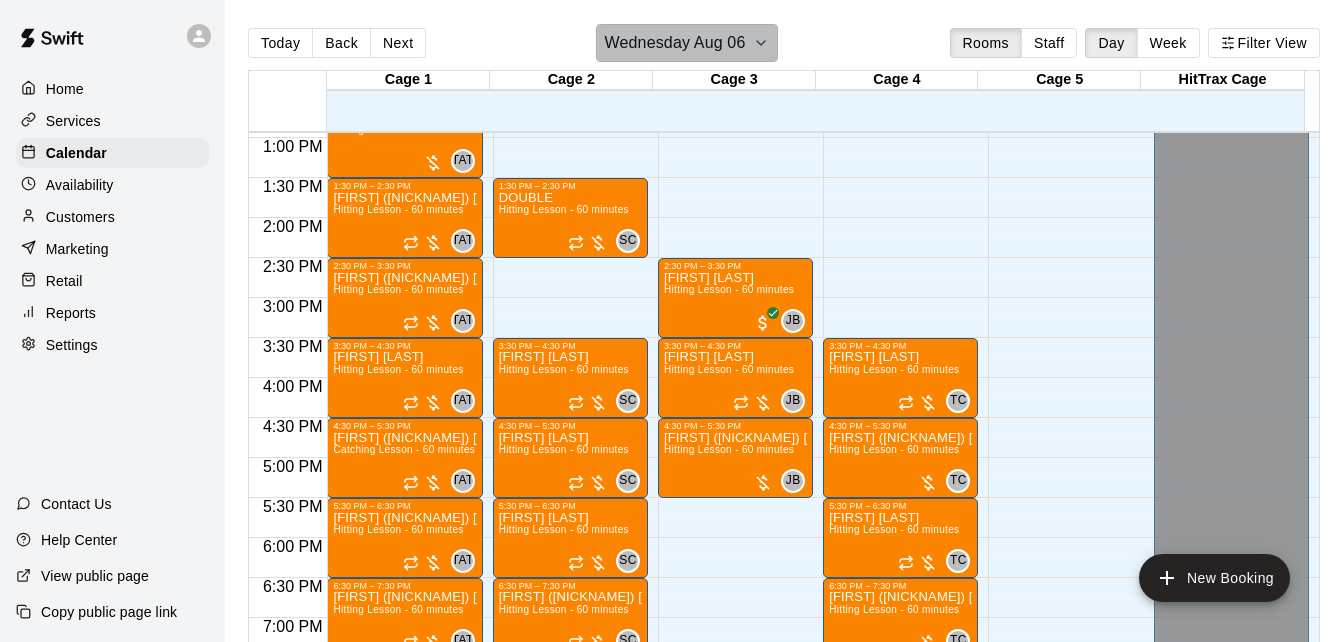 click 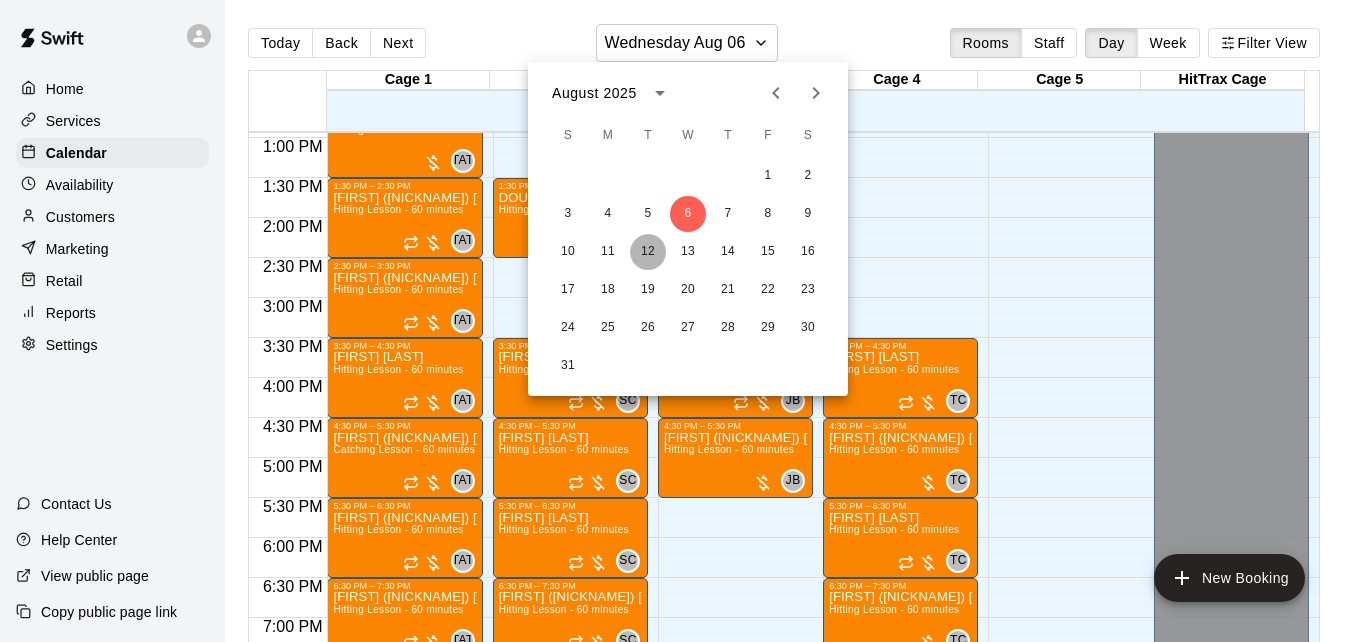 click on "12" at bounding box center (648, 252) 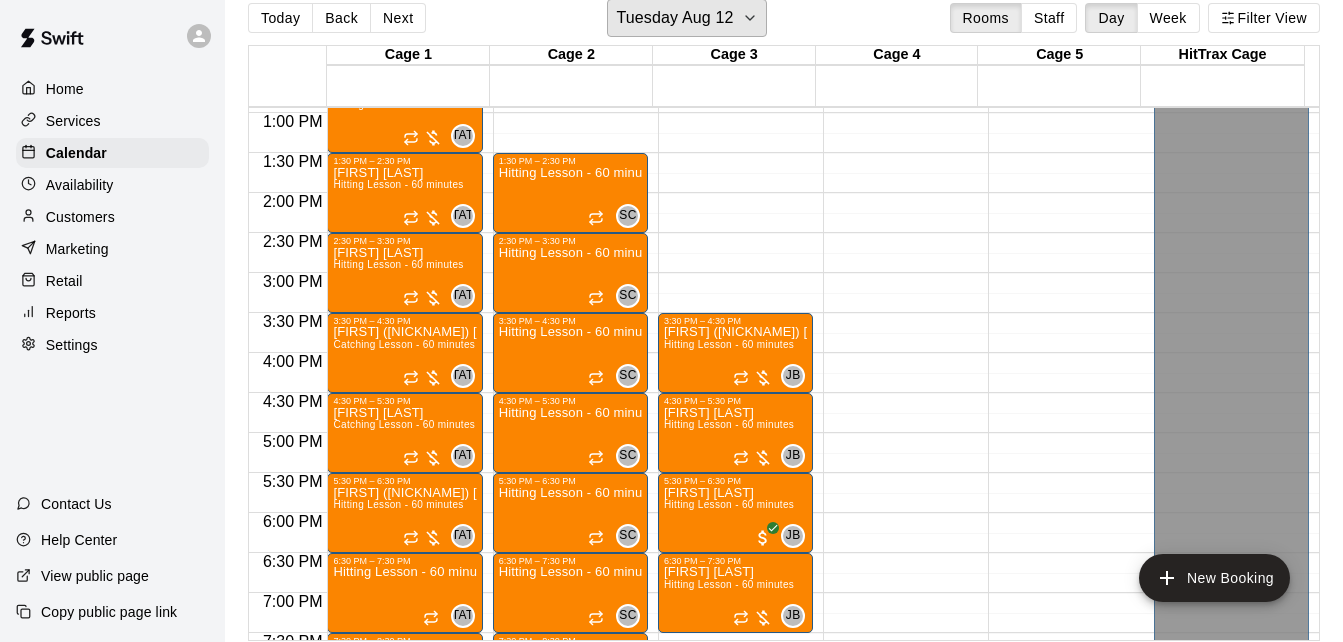 scroll, scrollTop: 32, scrollLeft: 0, axis: vertical 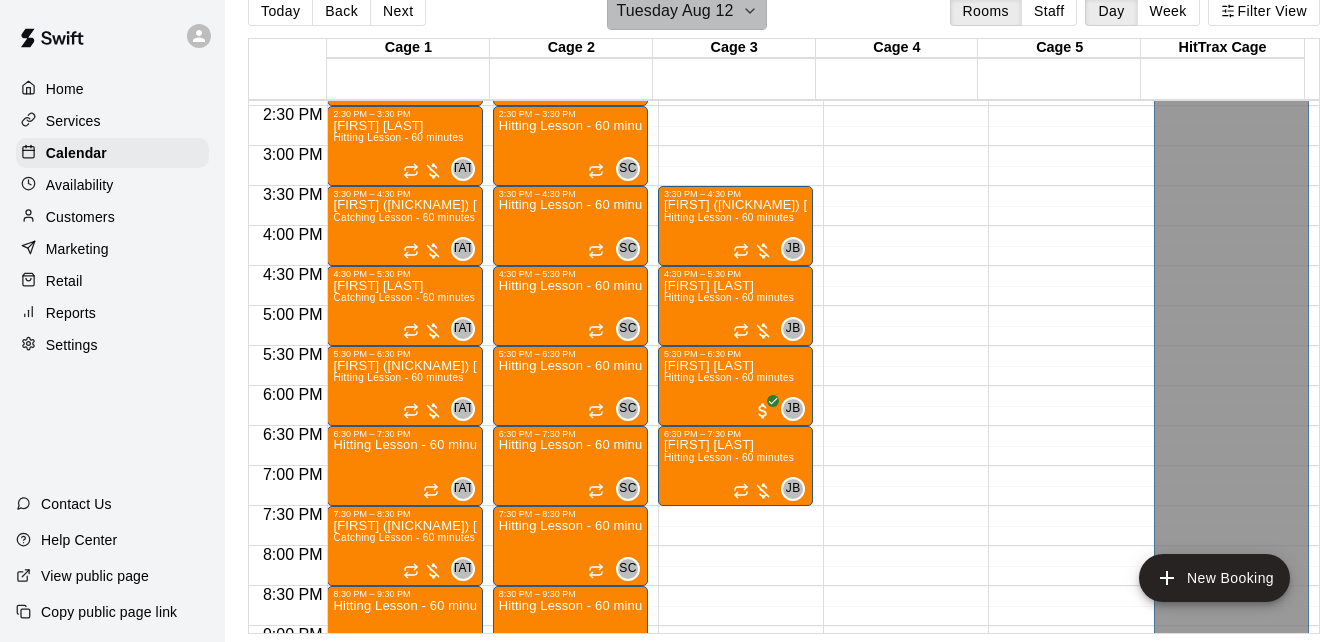 click 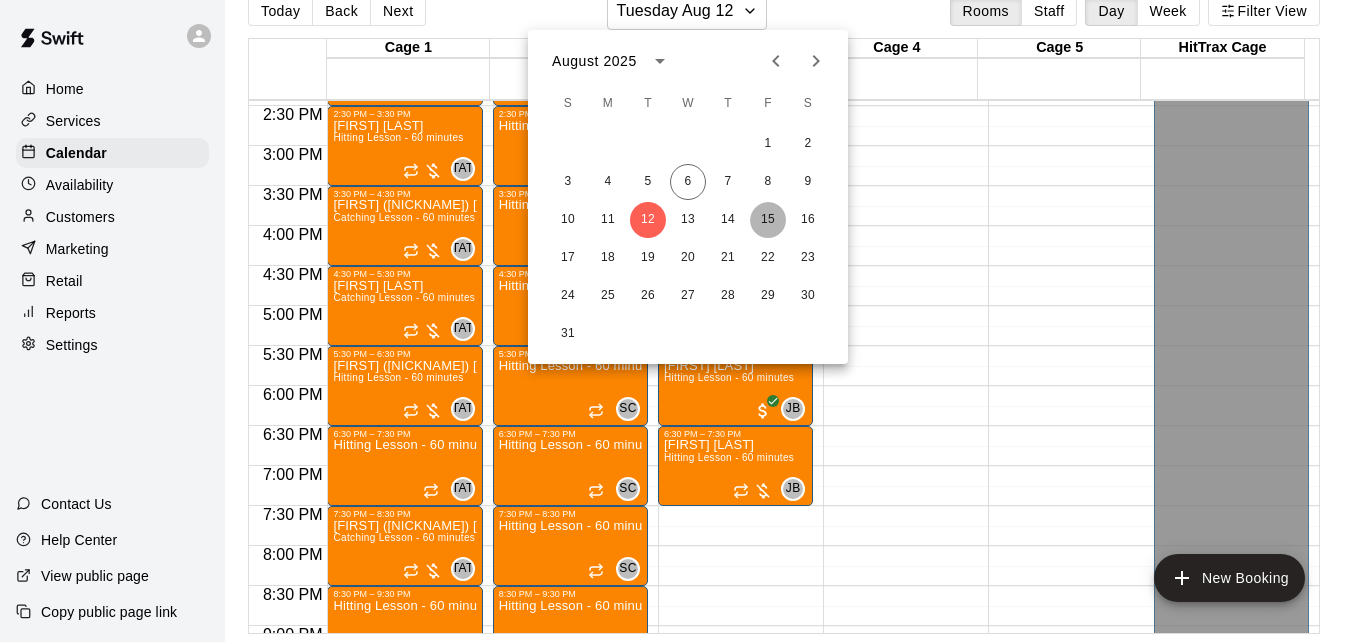 click on "15" at bounding box center (768, 220) 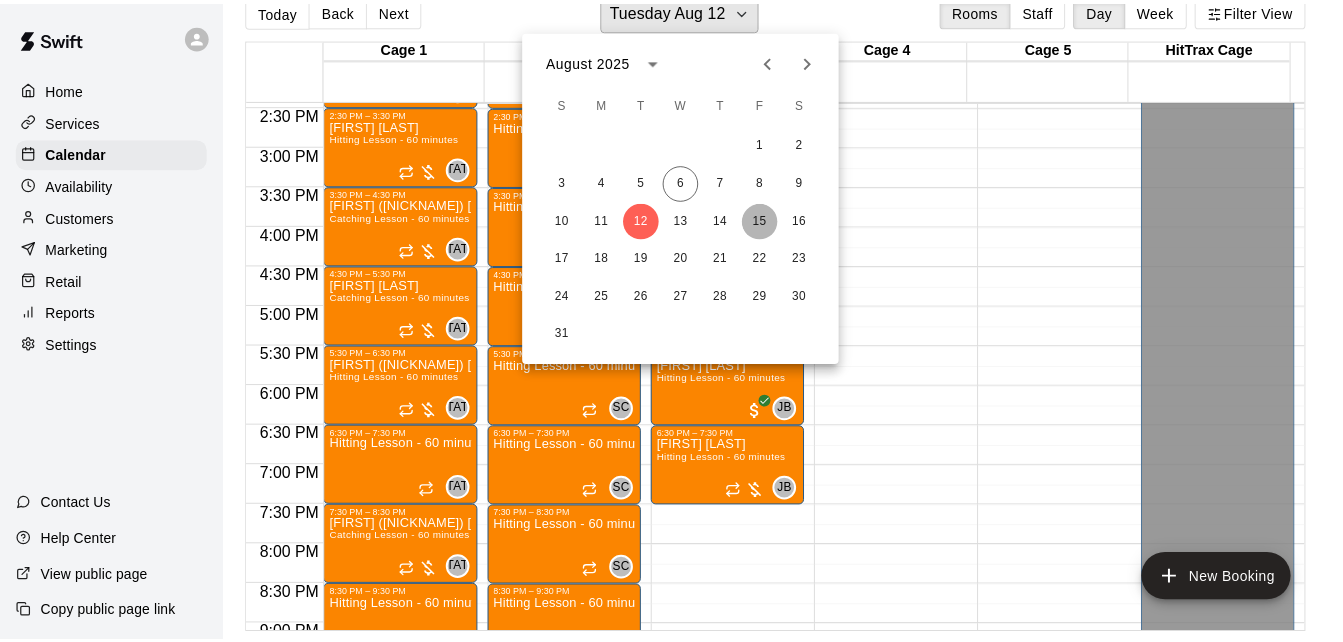 scroll, scrollTop: 24, scrollLeft: 0, axis: vertical 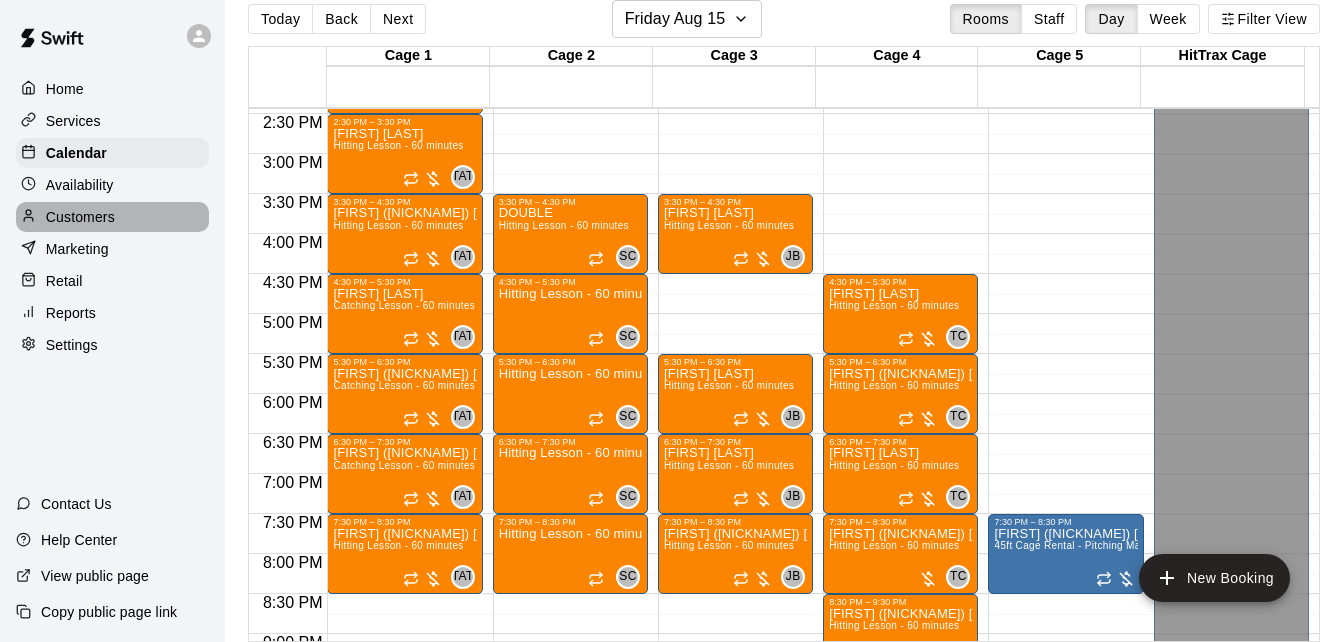 click on "Customers" at bounding box center [112, 217] 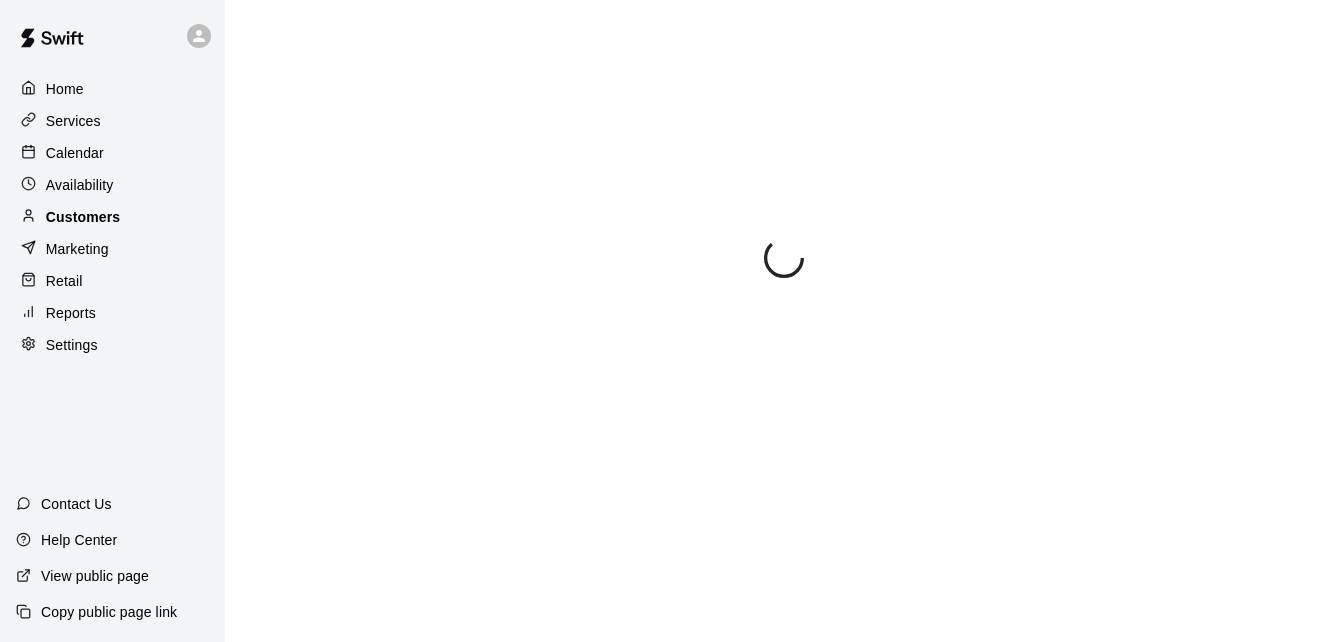 scroll, scrollTop: 0, scrollLeft: 0, axis: both 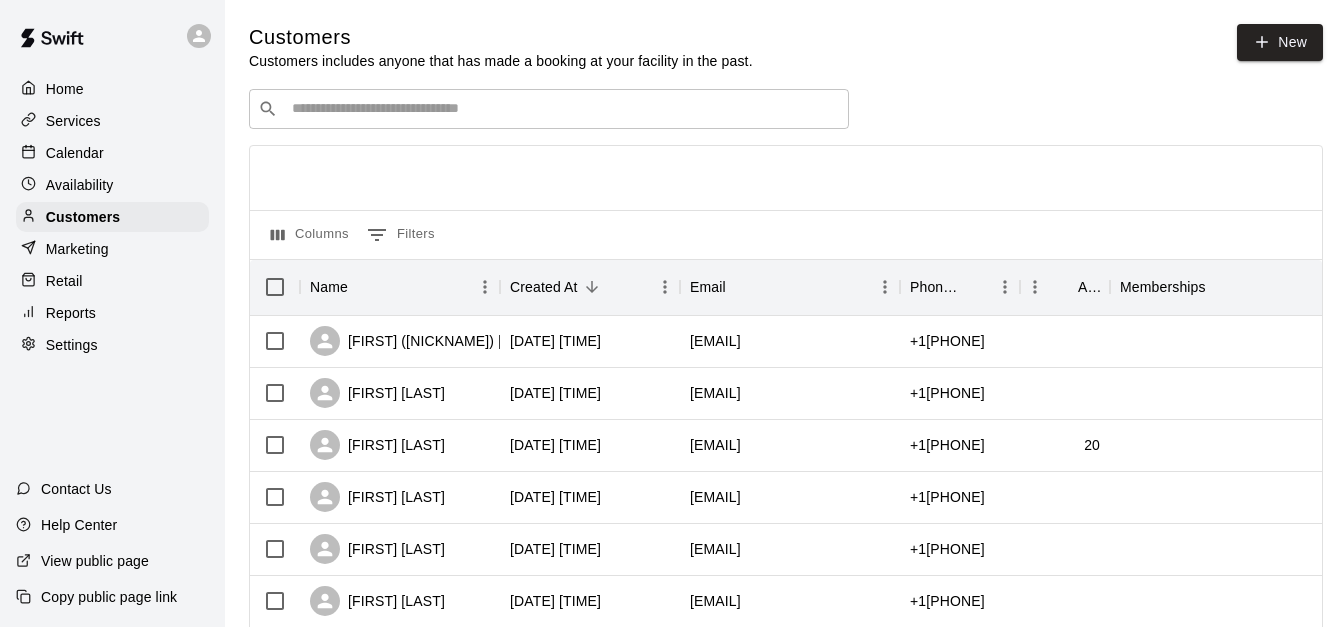 click on "​ ​" at bounding box center [549, 109] 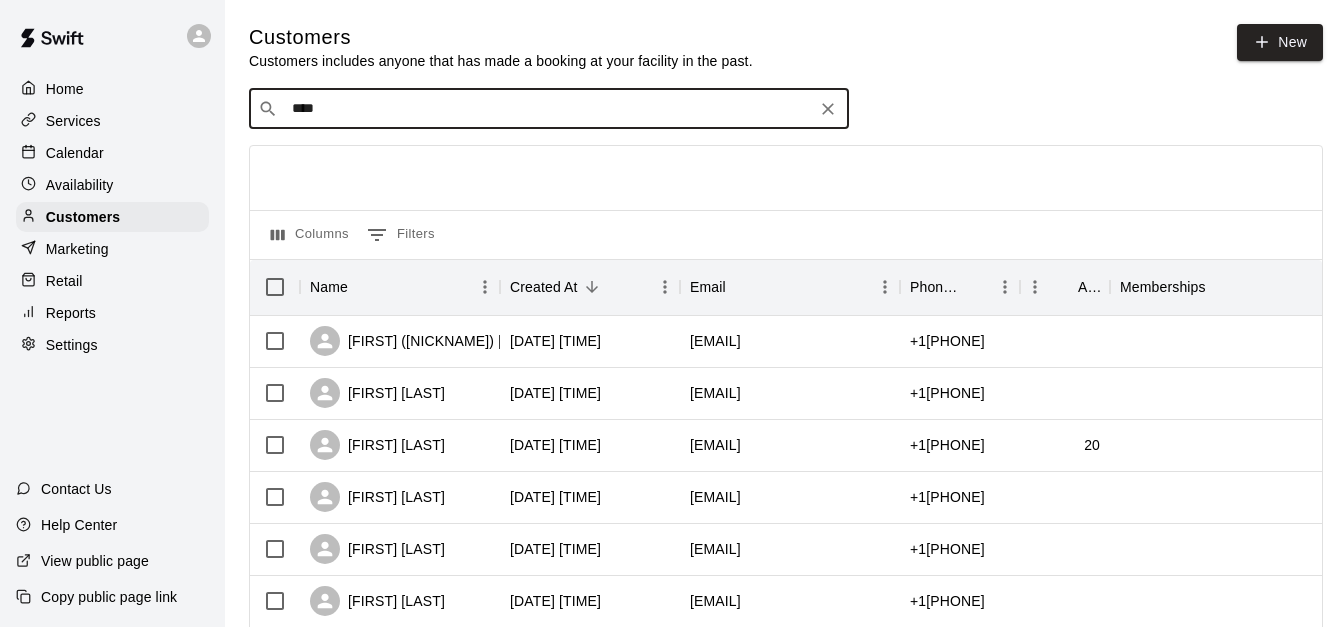 type on "*****" 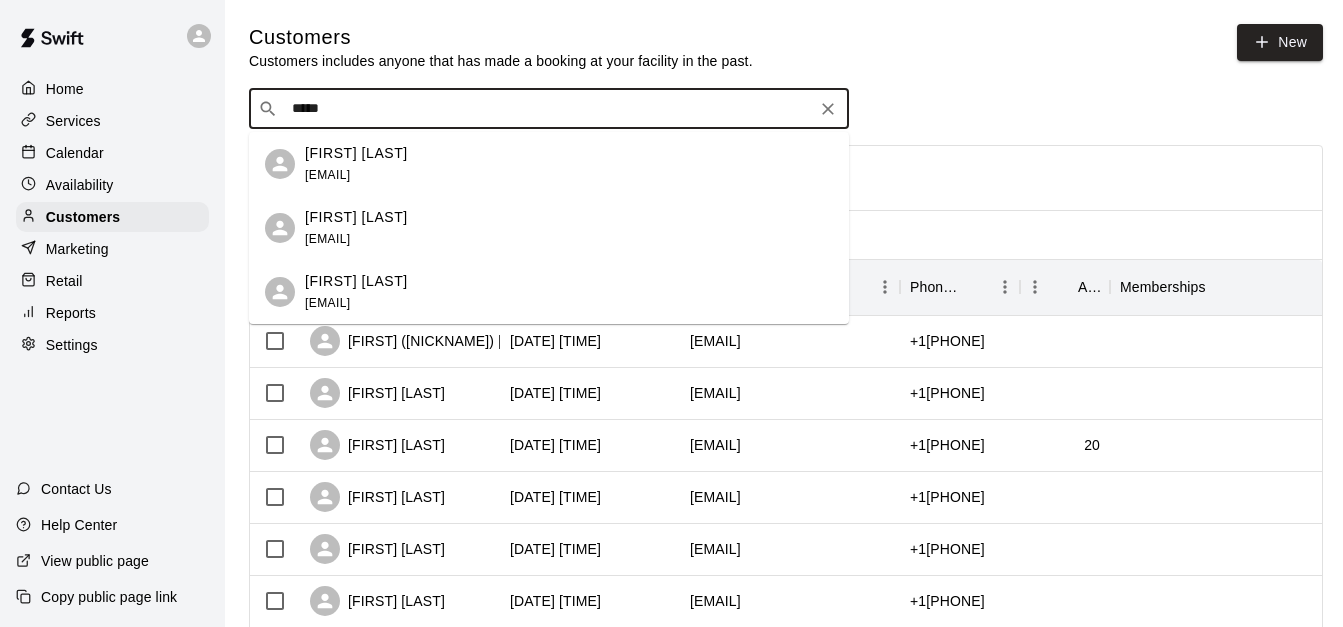 click on "[FIRST] [LAST] [EMAIL]" at bounding box center [569, 164] 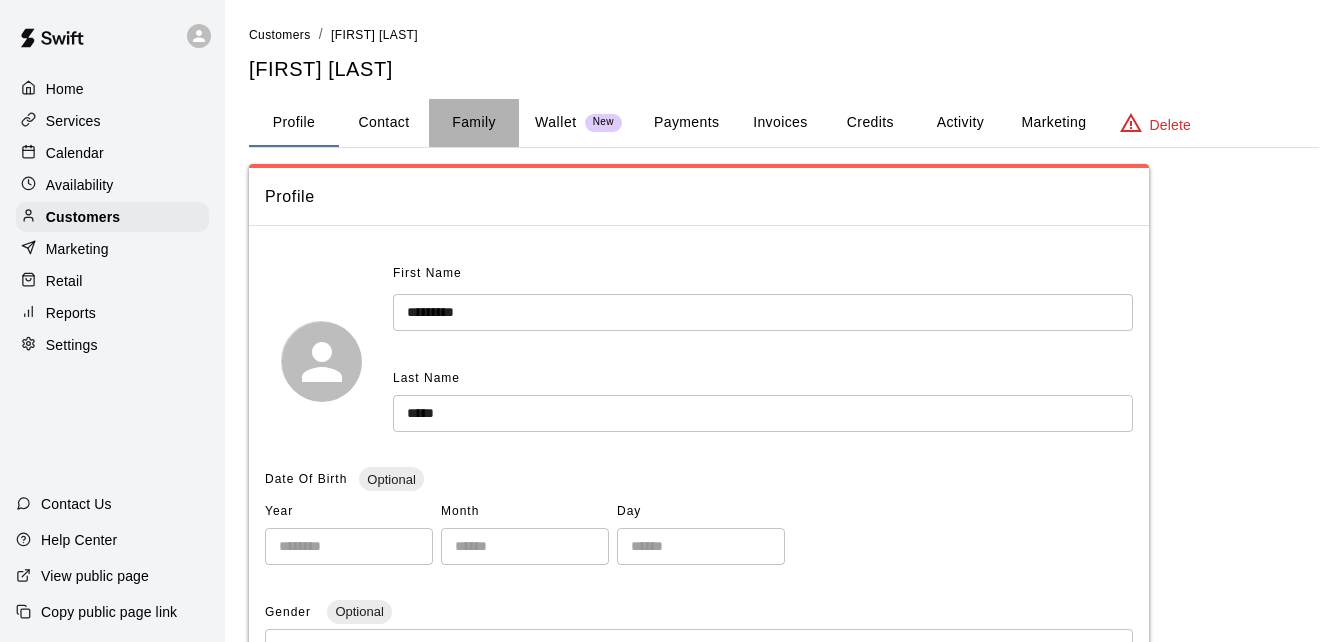 click on "Family" at bounding box center (474, 123) 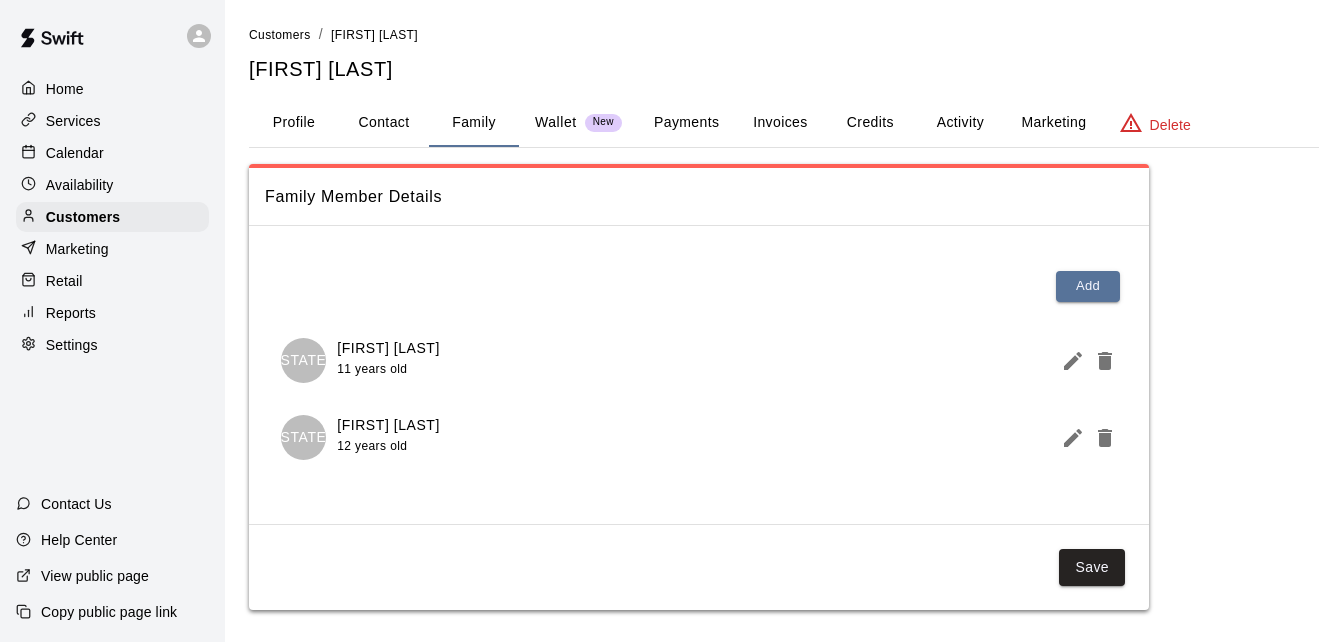 click on "Calendar" at bounding box center (112, 153) 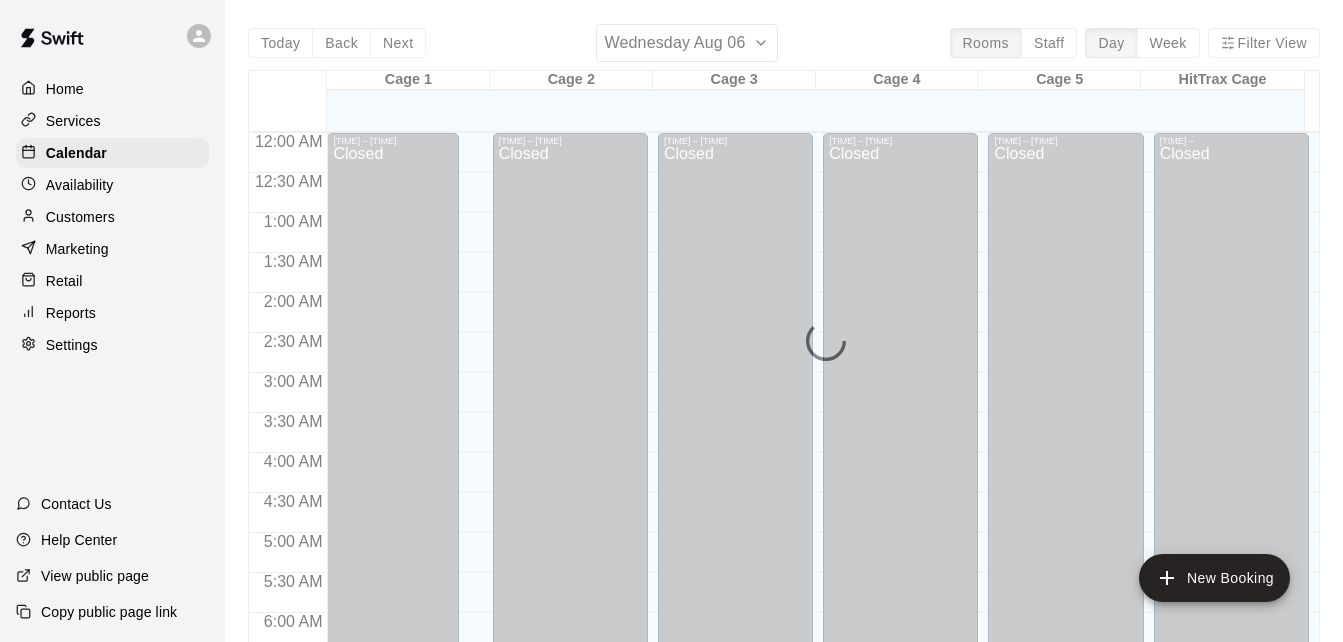scroll, scrollTop: 1037, scrollLeft: 0, axis: vertical 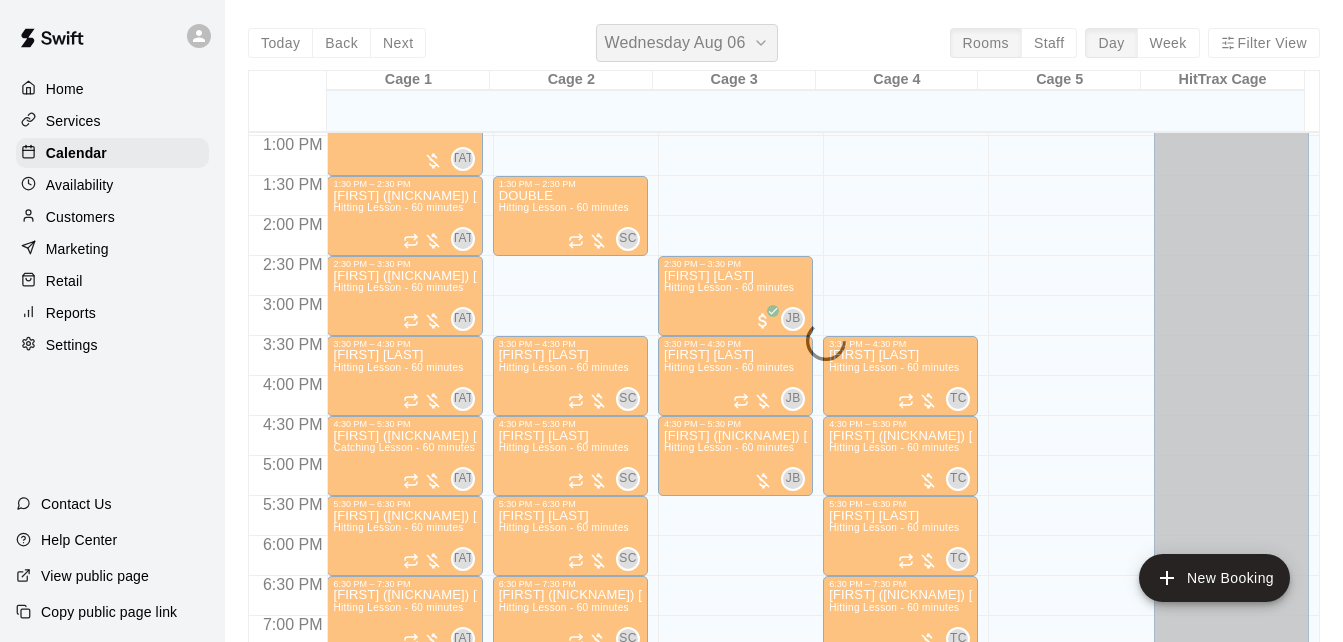 click 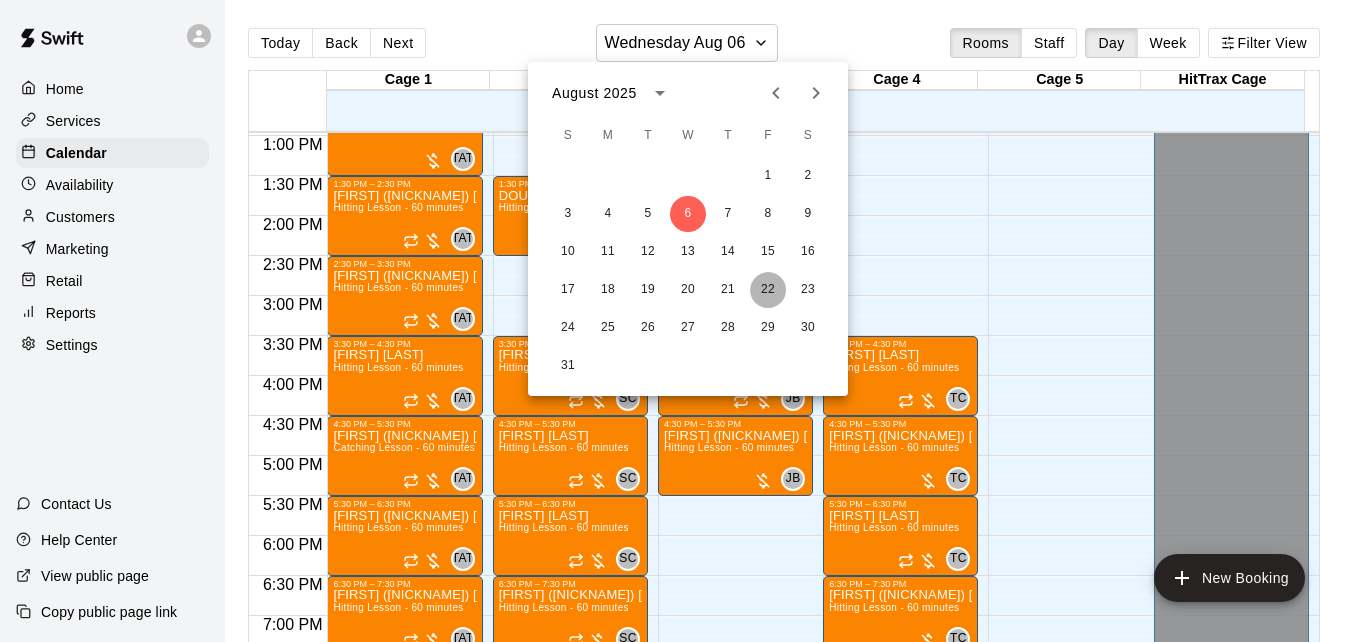 click on "22" at bounding box center (768, 290) 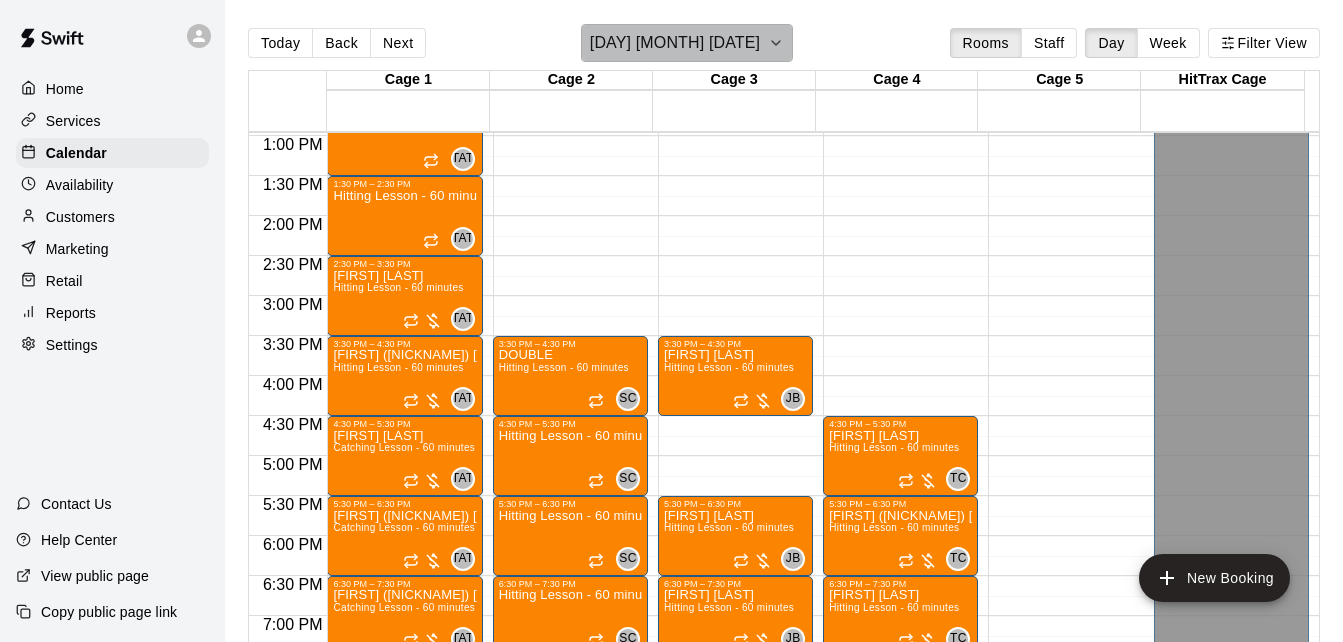 click 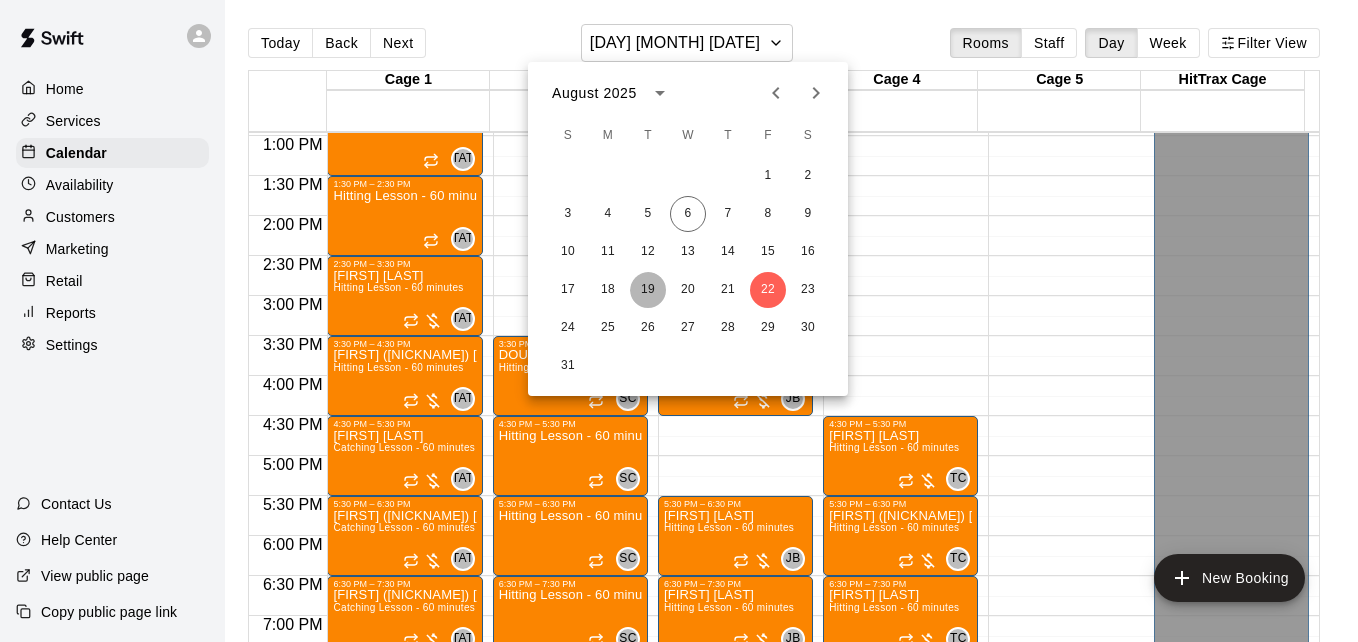 click on "19" at bounding box center (648, 290) 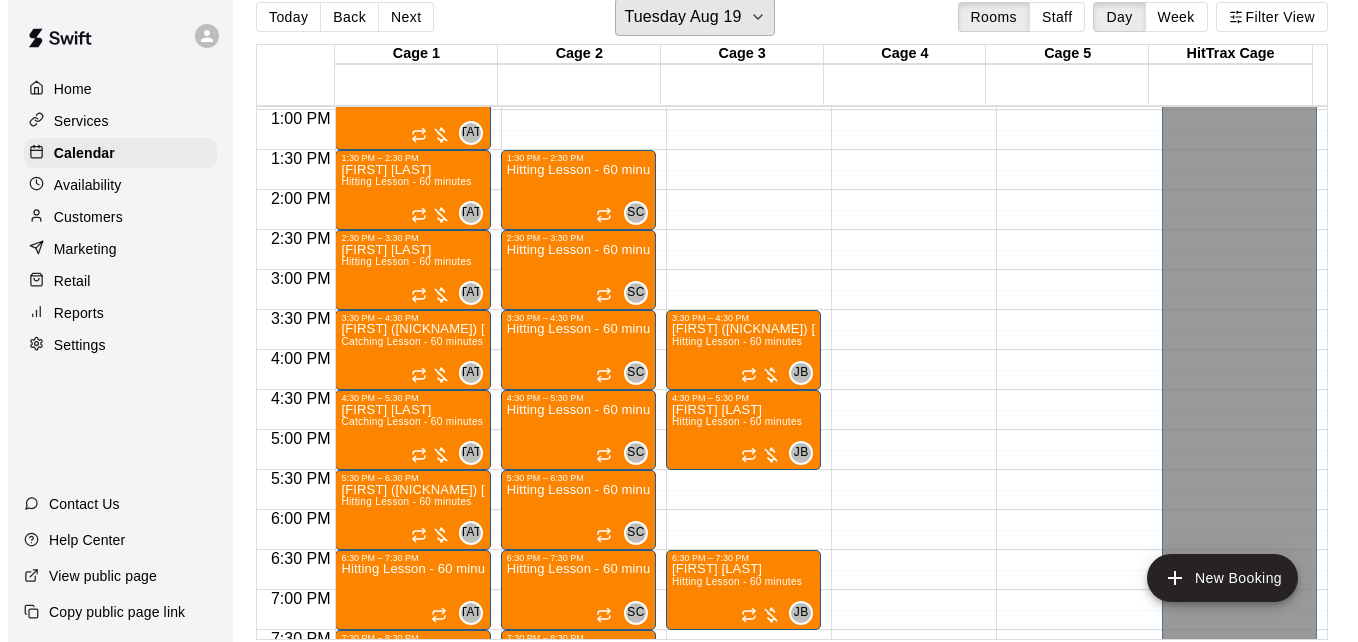 scroll, scrollTop: 32, scrollLeft: 0, axis: vertical 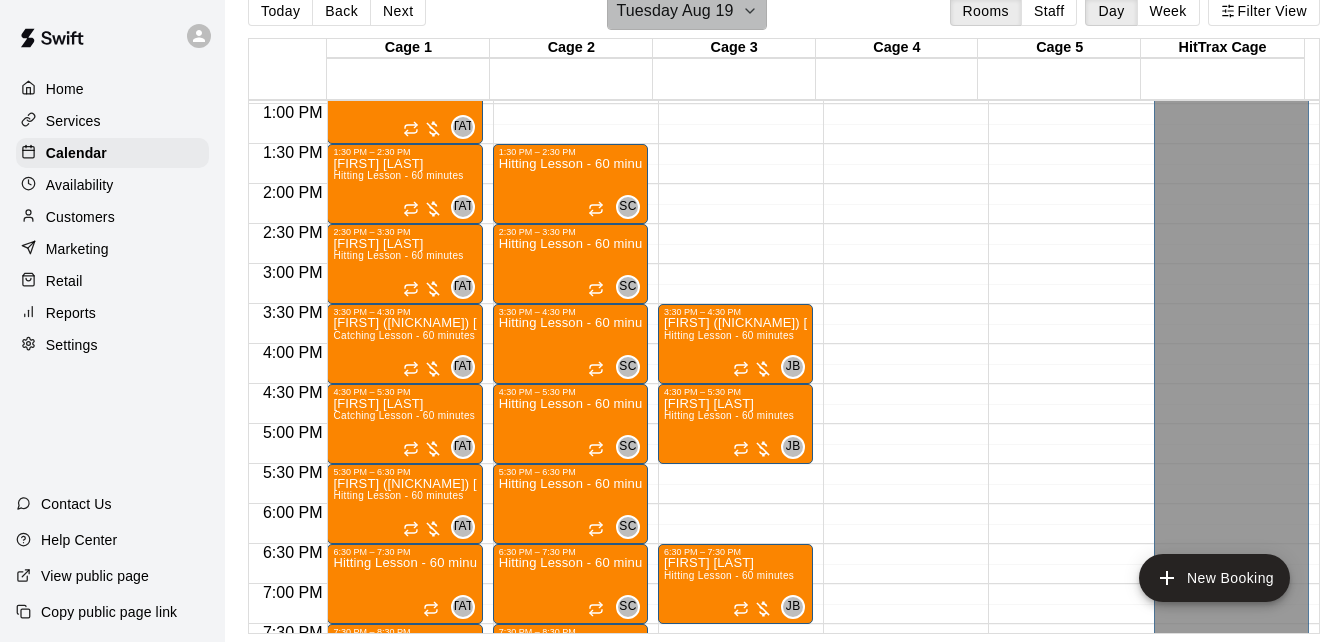 click 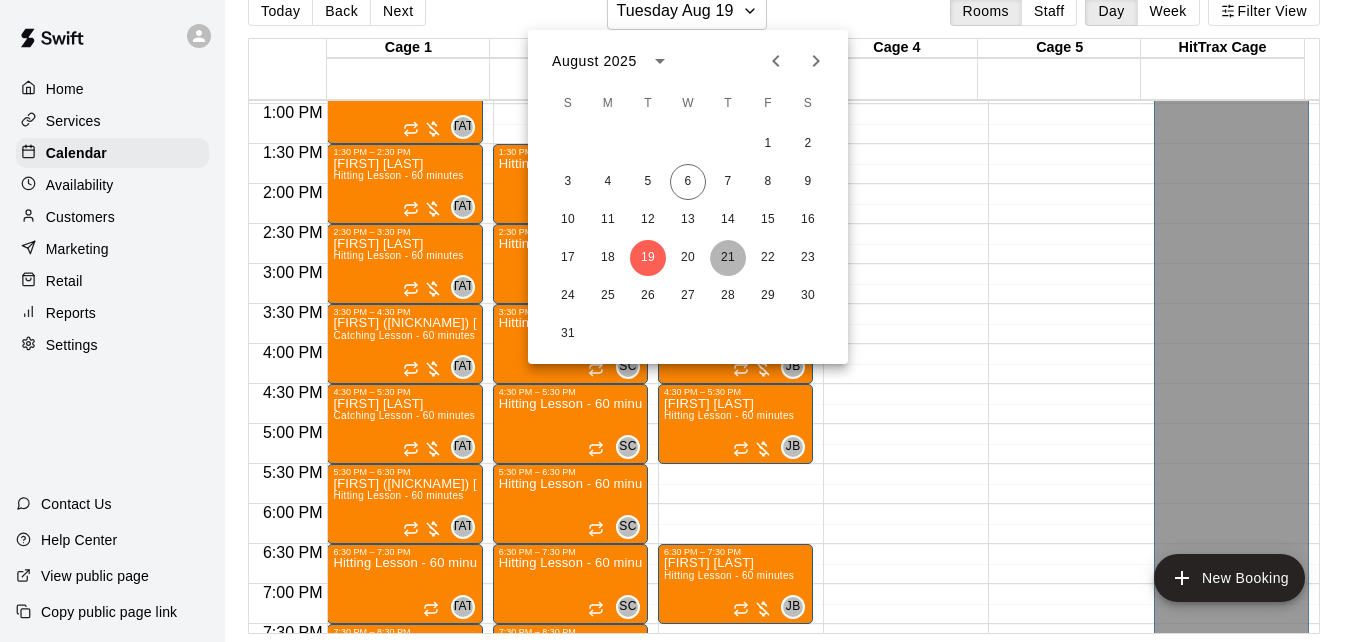 click on "21" at bounding box center [728, 258] 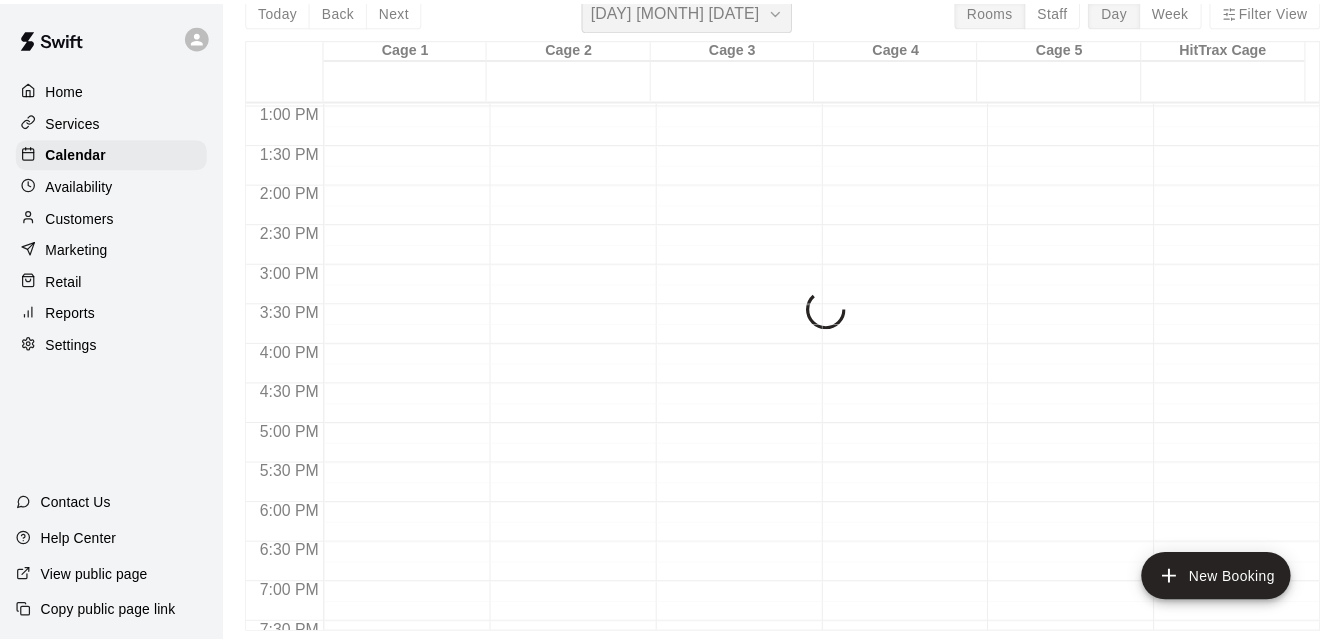 scroll, scrollTop: 24, scrollLeft: 0, axis: vertical 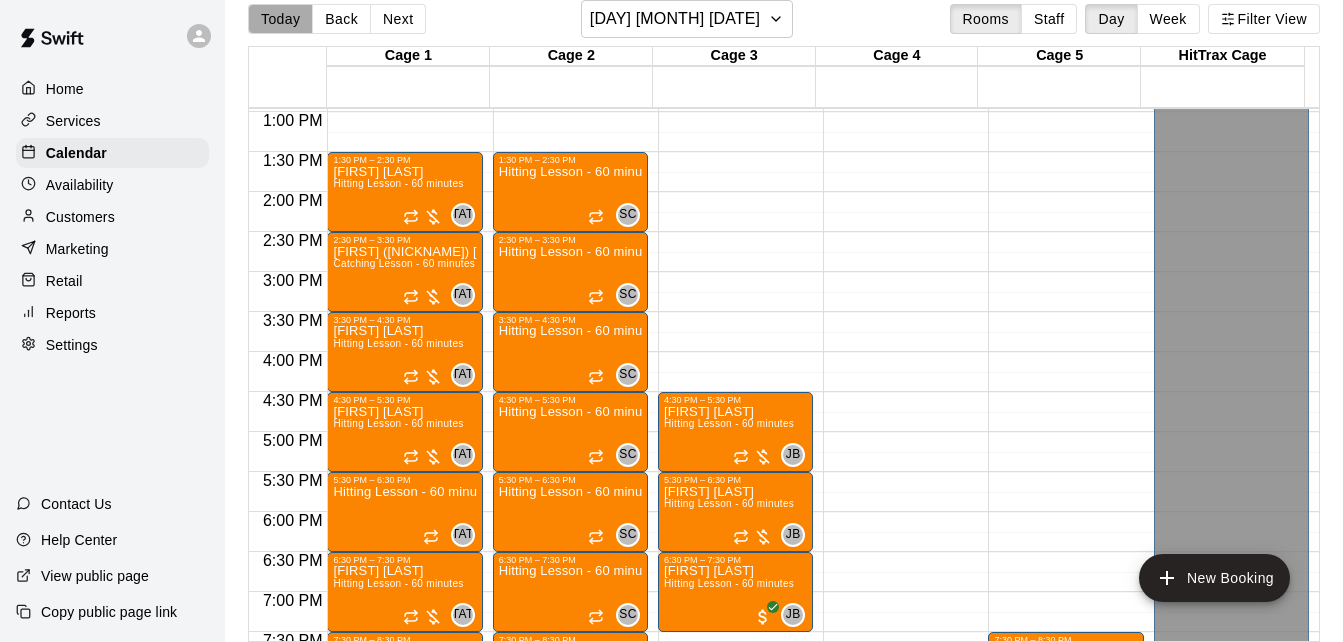 click on "Today" at bounding box center [280, 19] 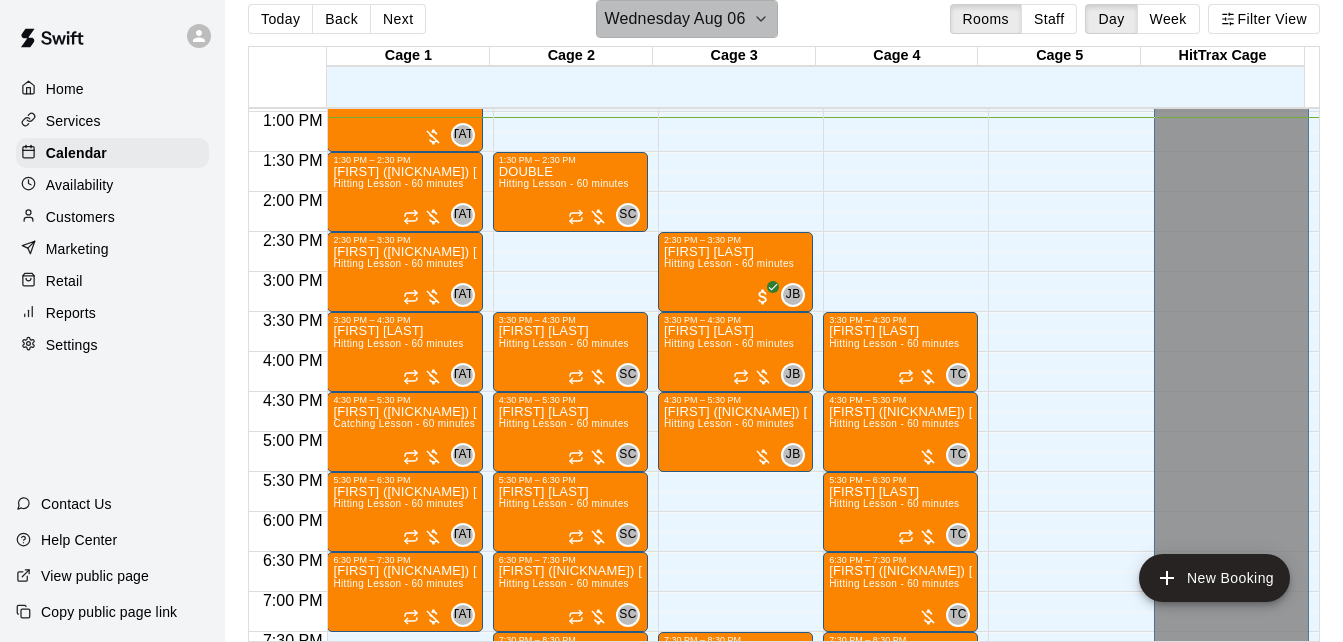 click 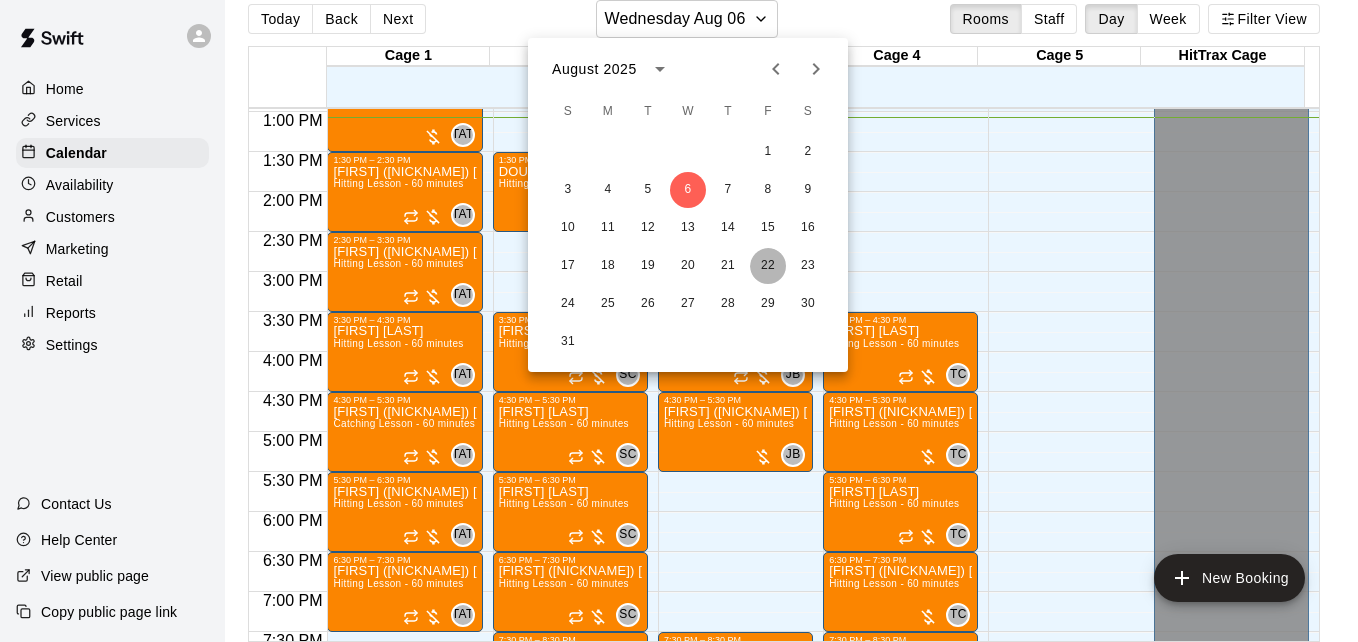 click on "22" at bounding box center (768, 266) 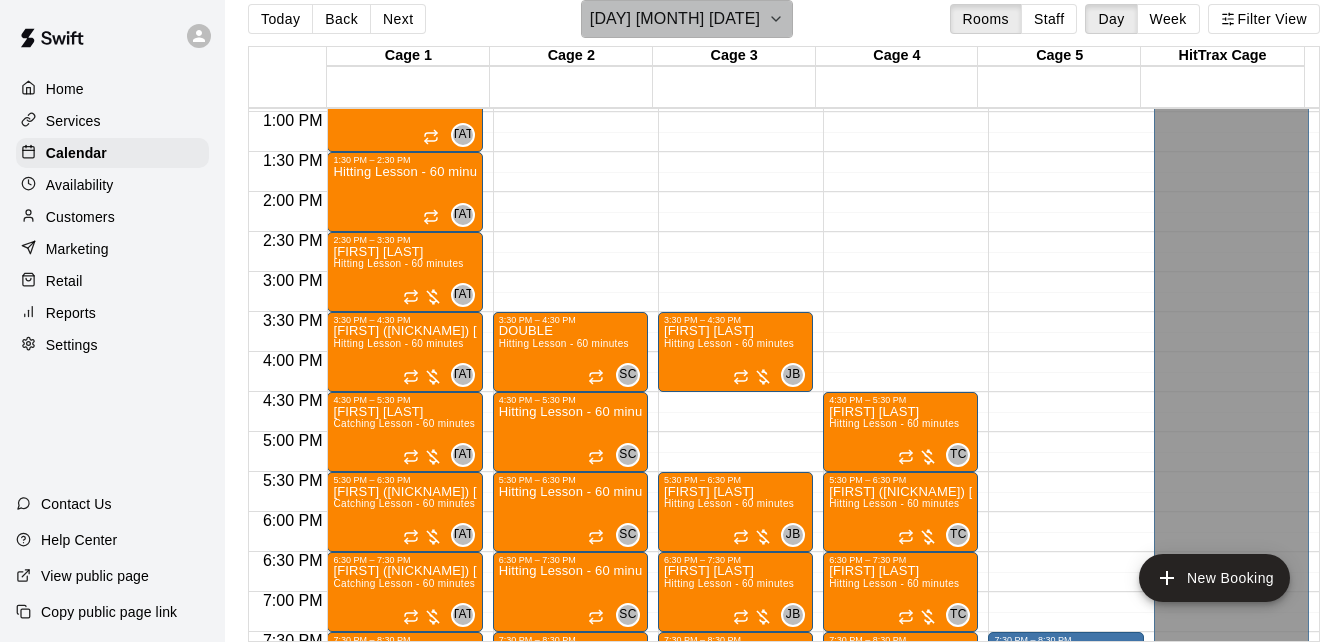 click 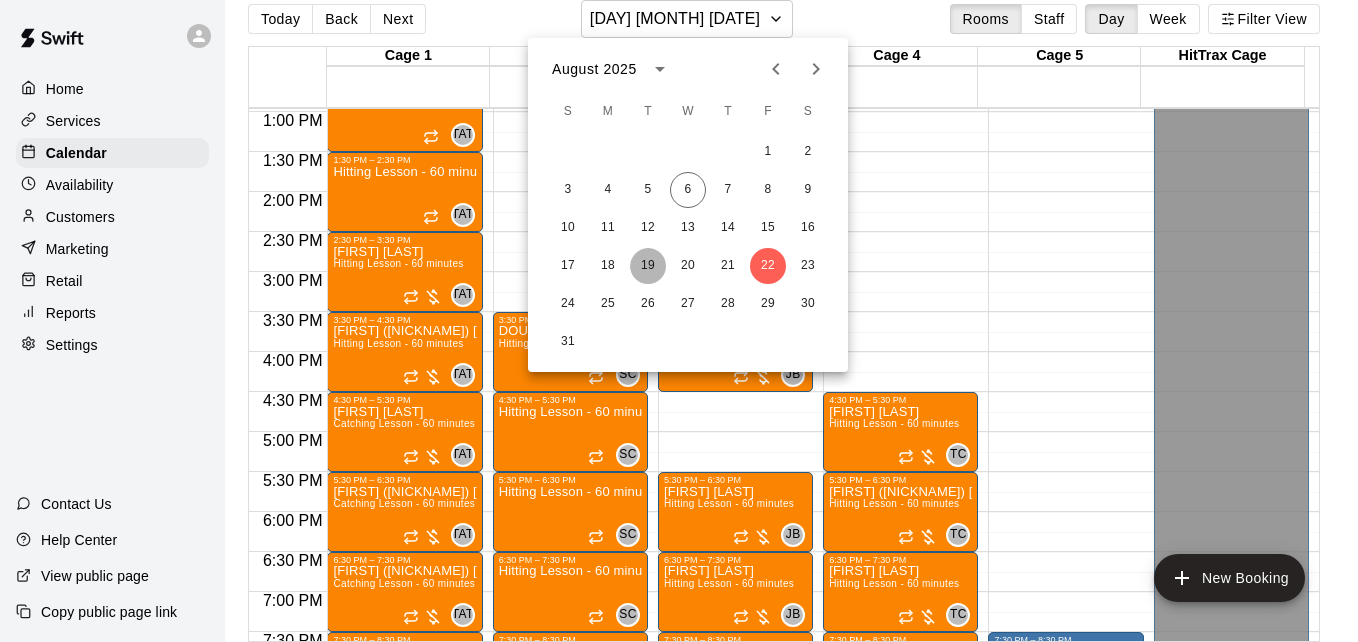 click on "19" at bounding box center (648, 266) 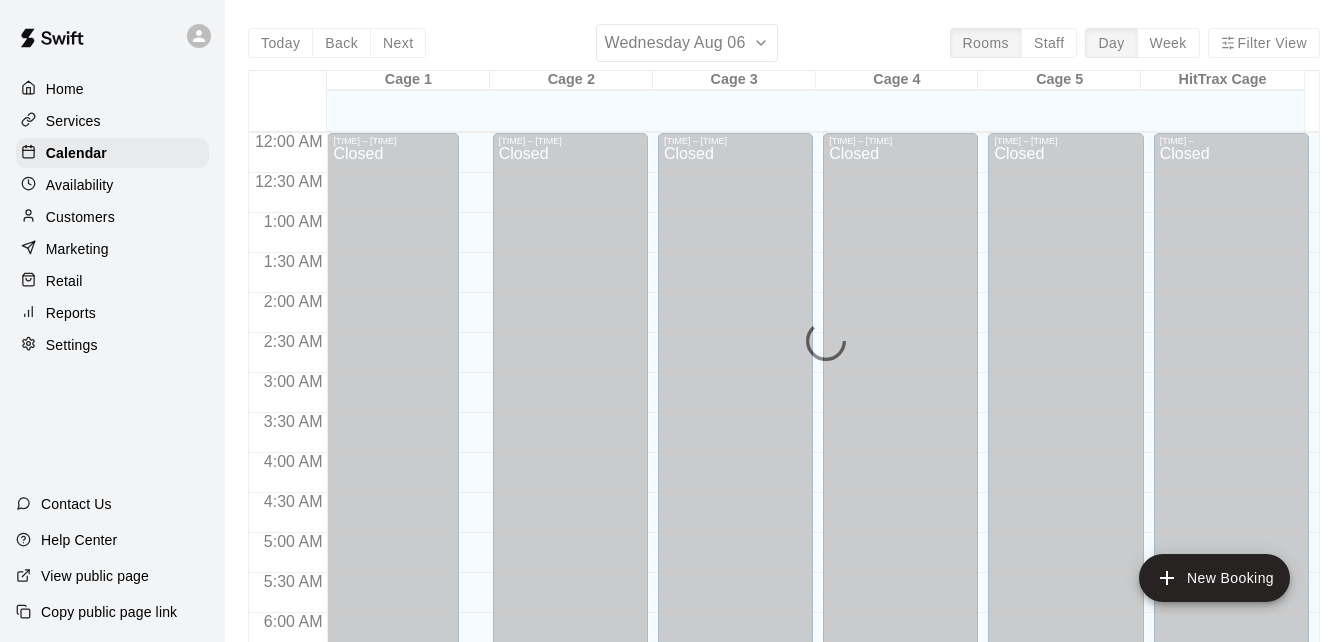 scroll, scrollTop: 0, scrollLeft: 0, axis: both 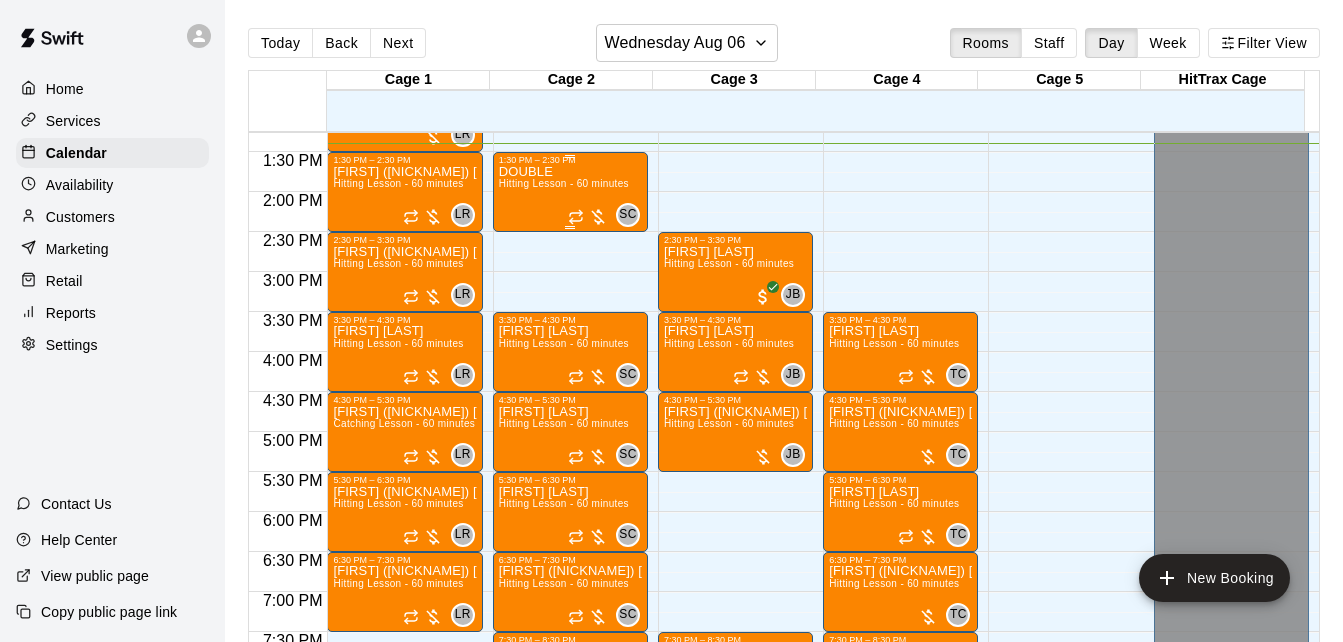 click on "DOUBLE Hitting Lesson - 60 minutes" at bounding box center [564, 486] 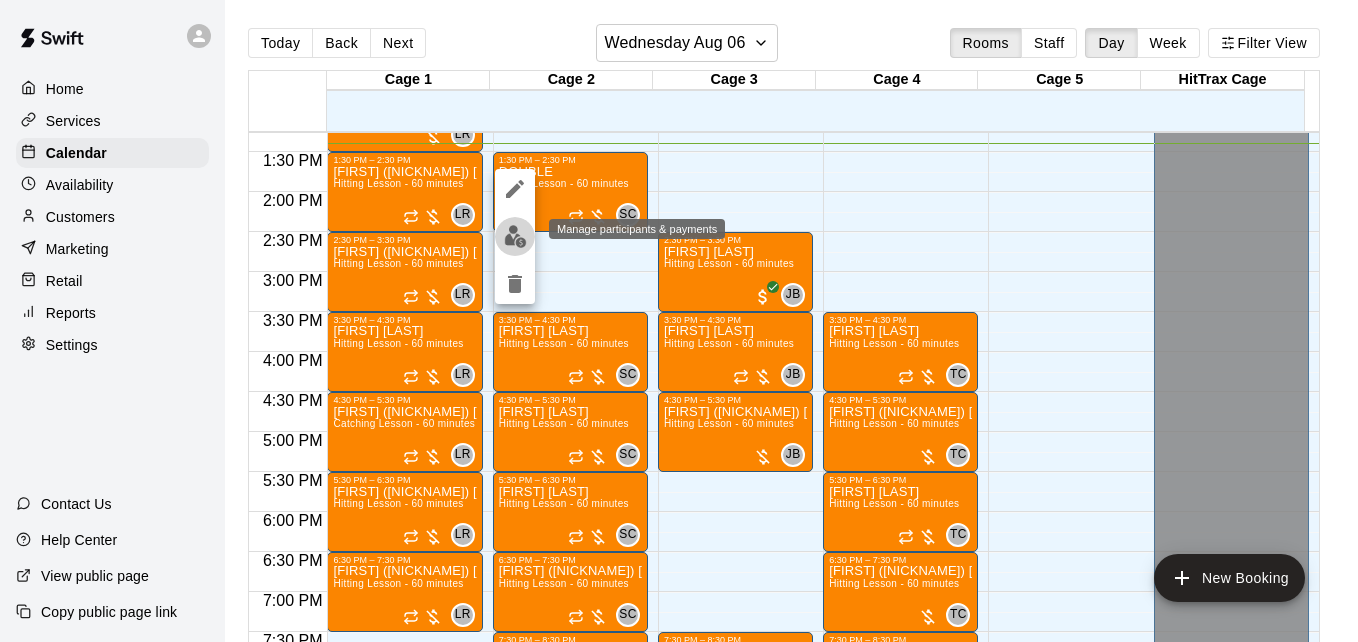 click at bounding box center [515, 236] 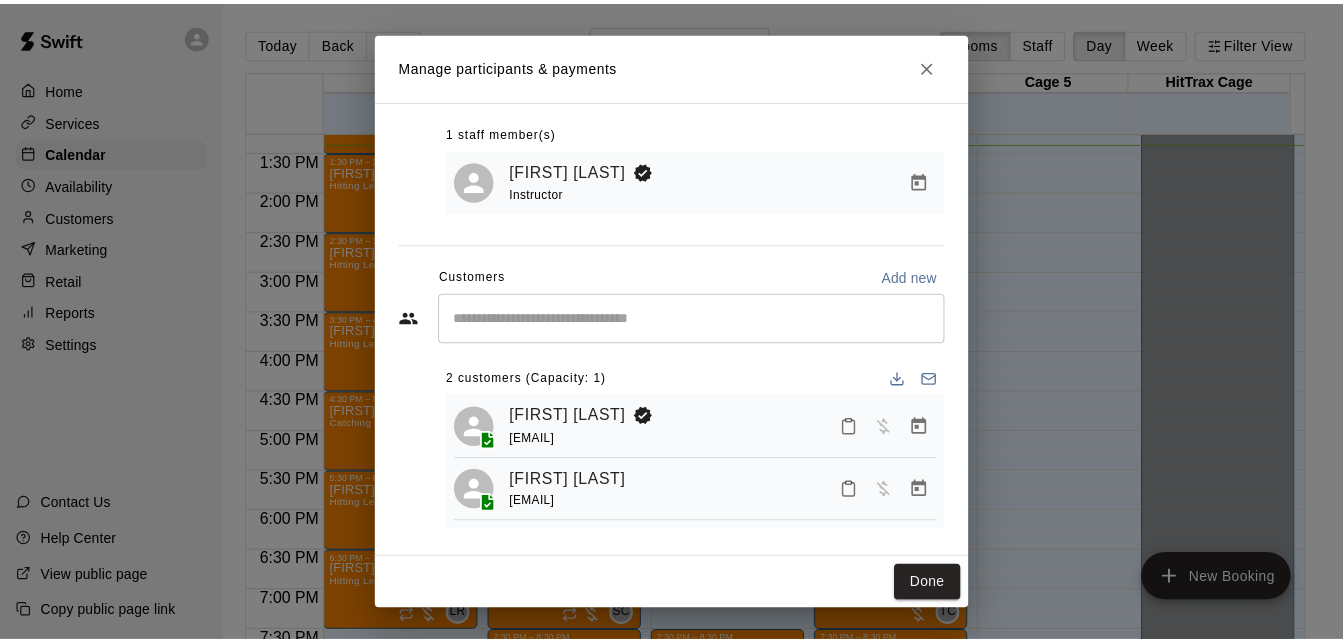 scroll, scrollTop: 115, scrollLeft: 0, axis: vertical 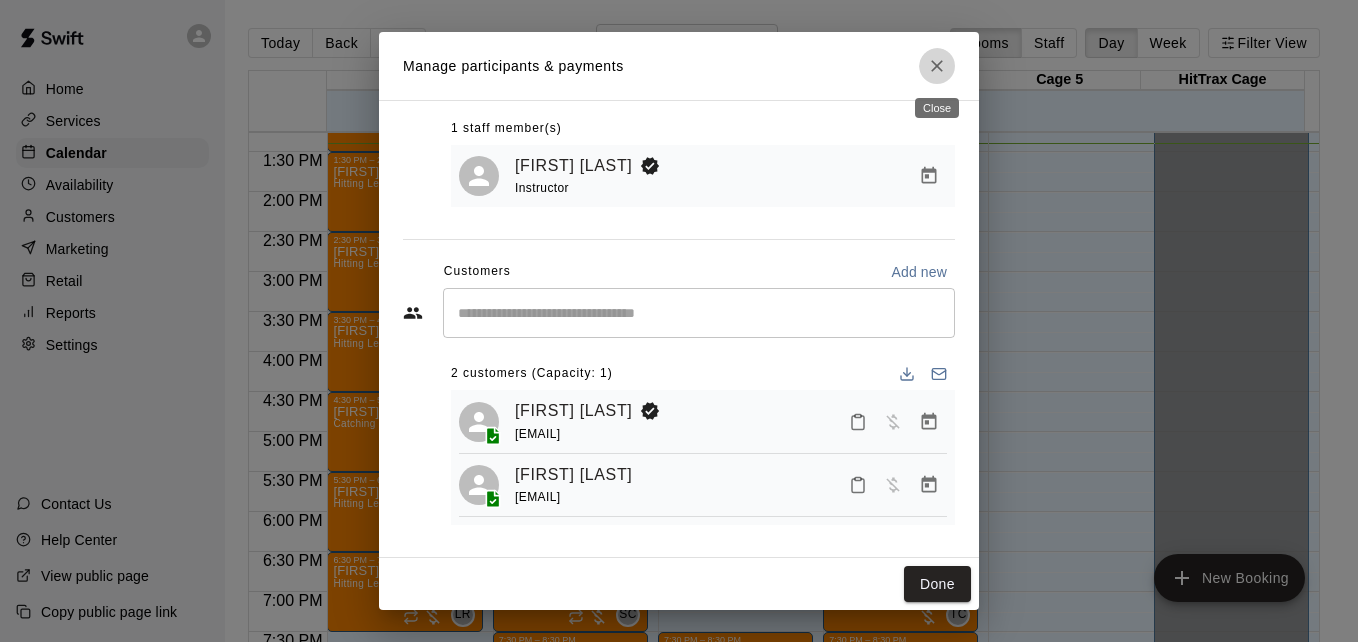 click 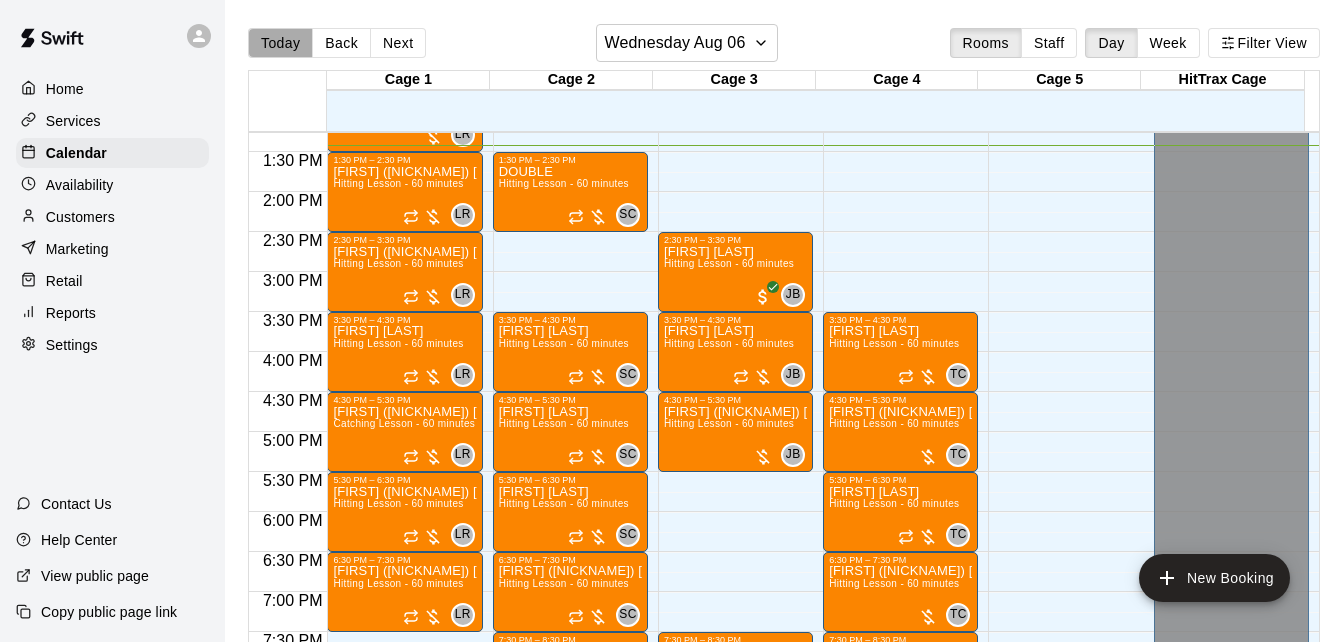 click on "Today" at bounding box center [280, 43] 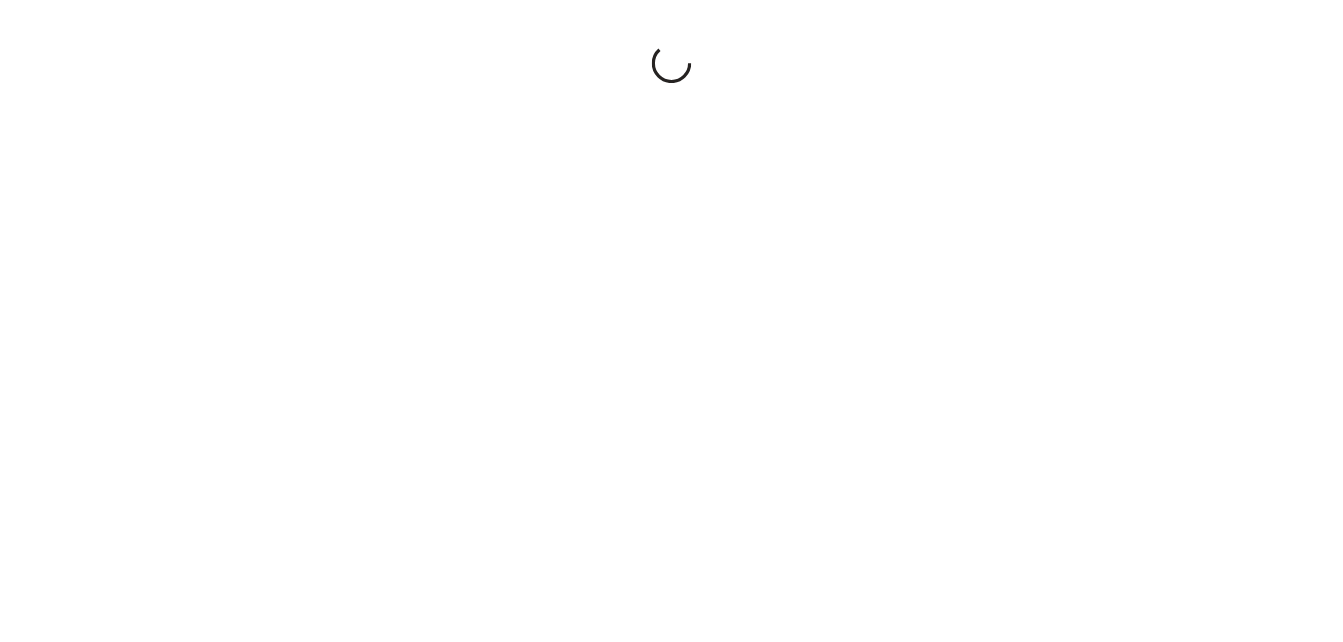 scroll, scrollTop: 0, scrollLeft: 0, axis: both 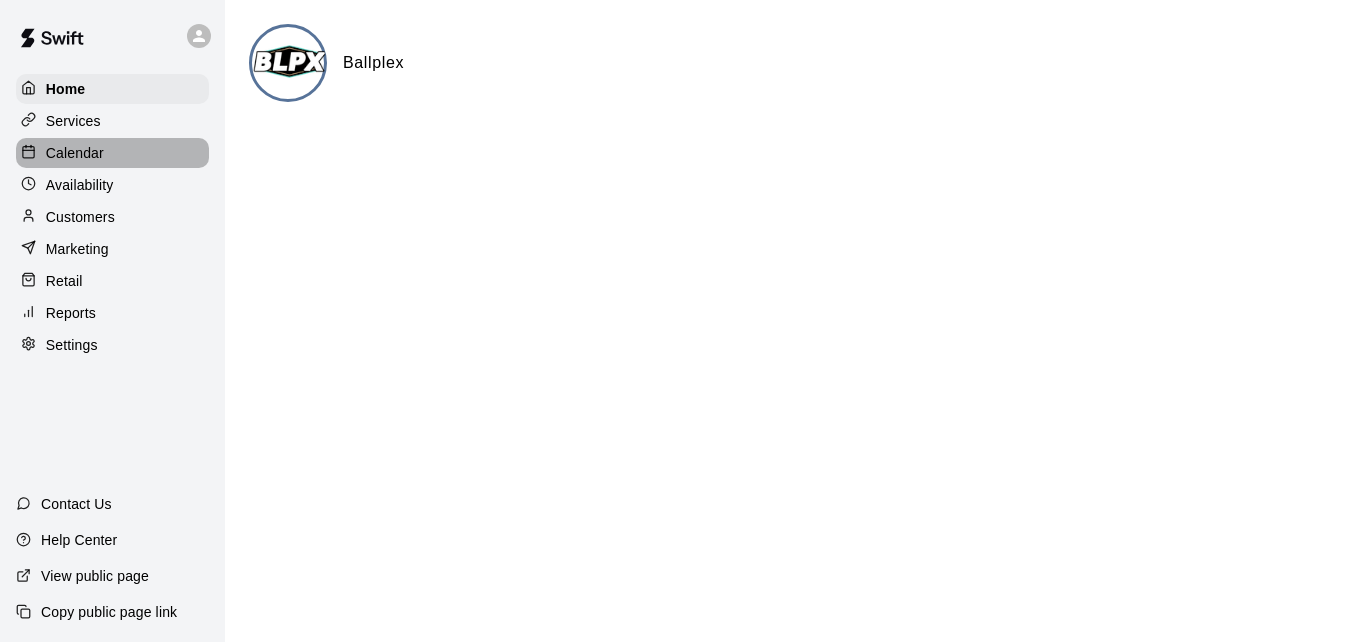 click on "Calendar" at bounding box center (112, 153) 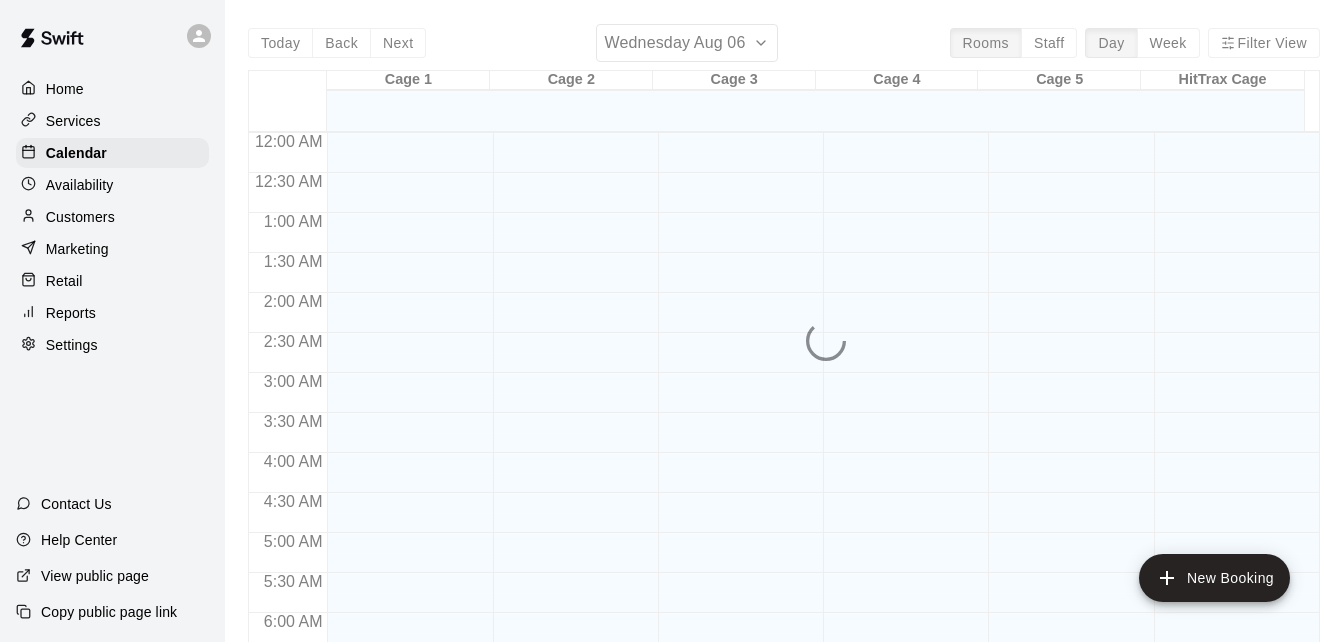 scroll, scrollTop: 1073, scrollLeft: 0, axis: vertical 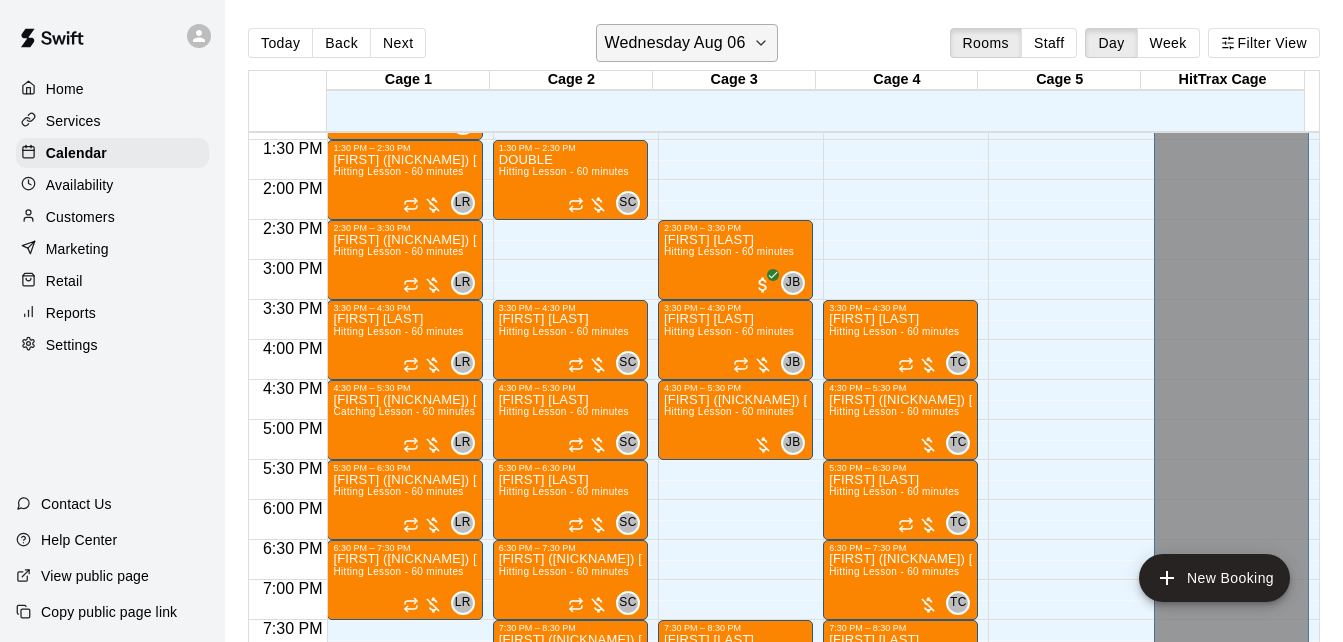 click 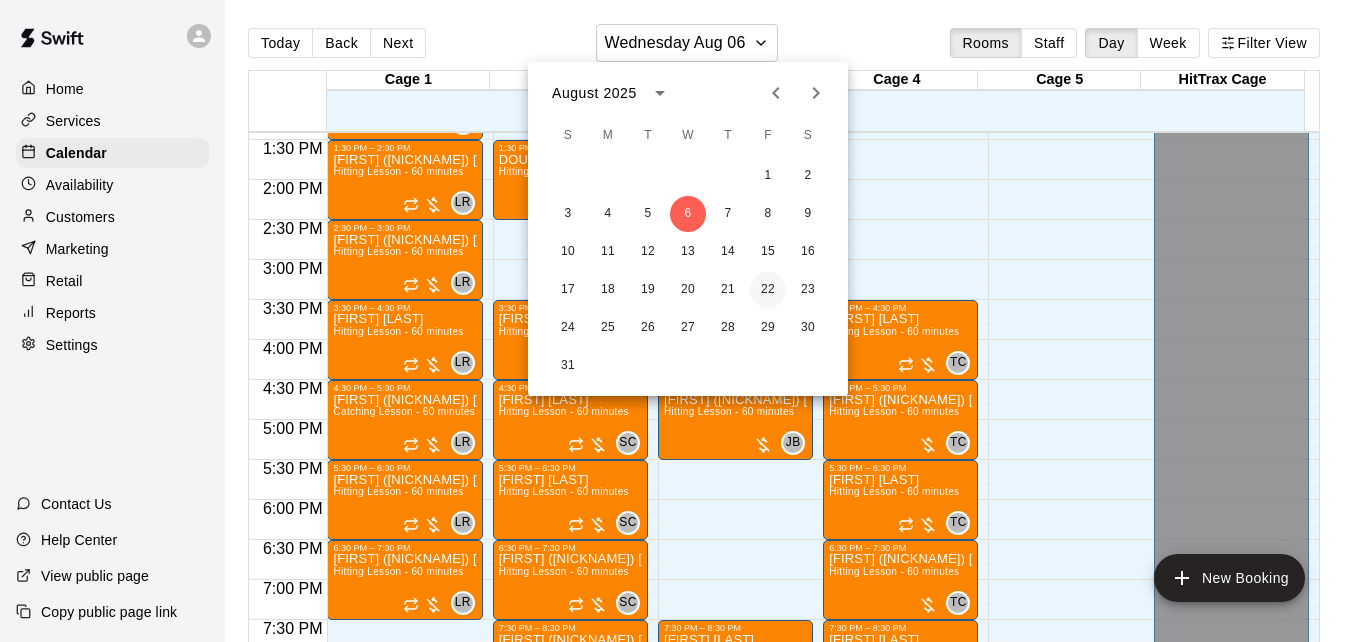click on "22" at bounding box center (768, 290) 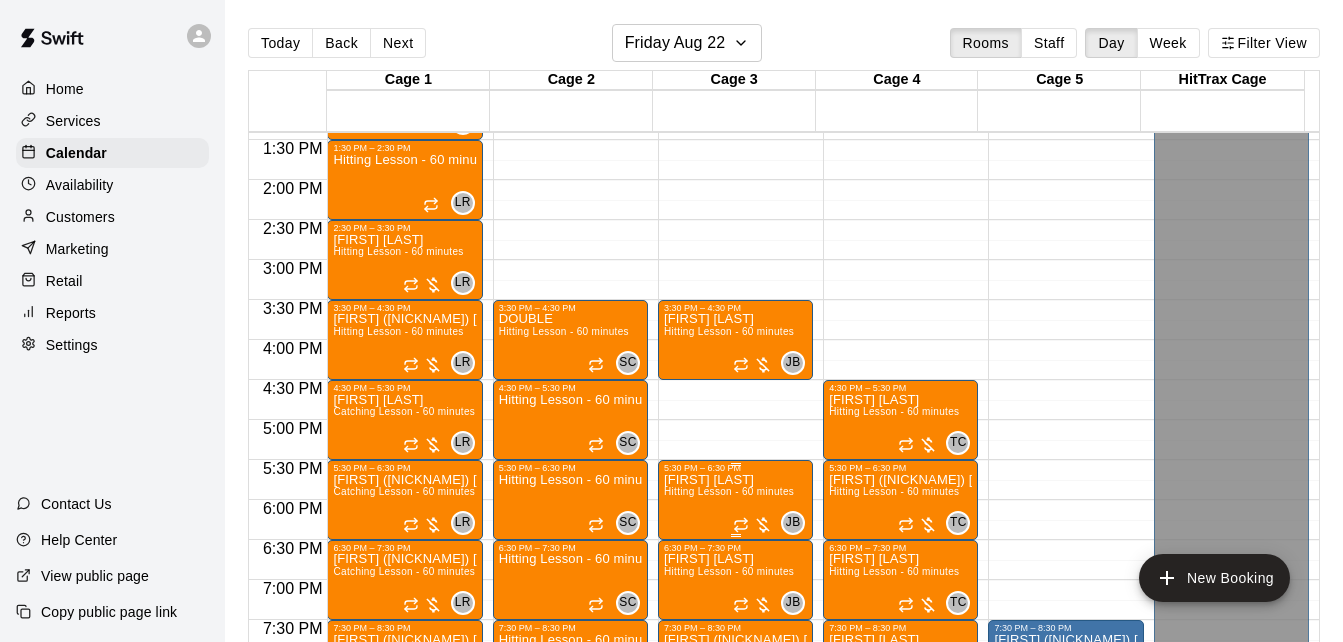 click on "Hitting Lesson - 60 minutes" at bounding box center [729, 491] 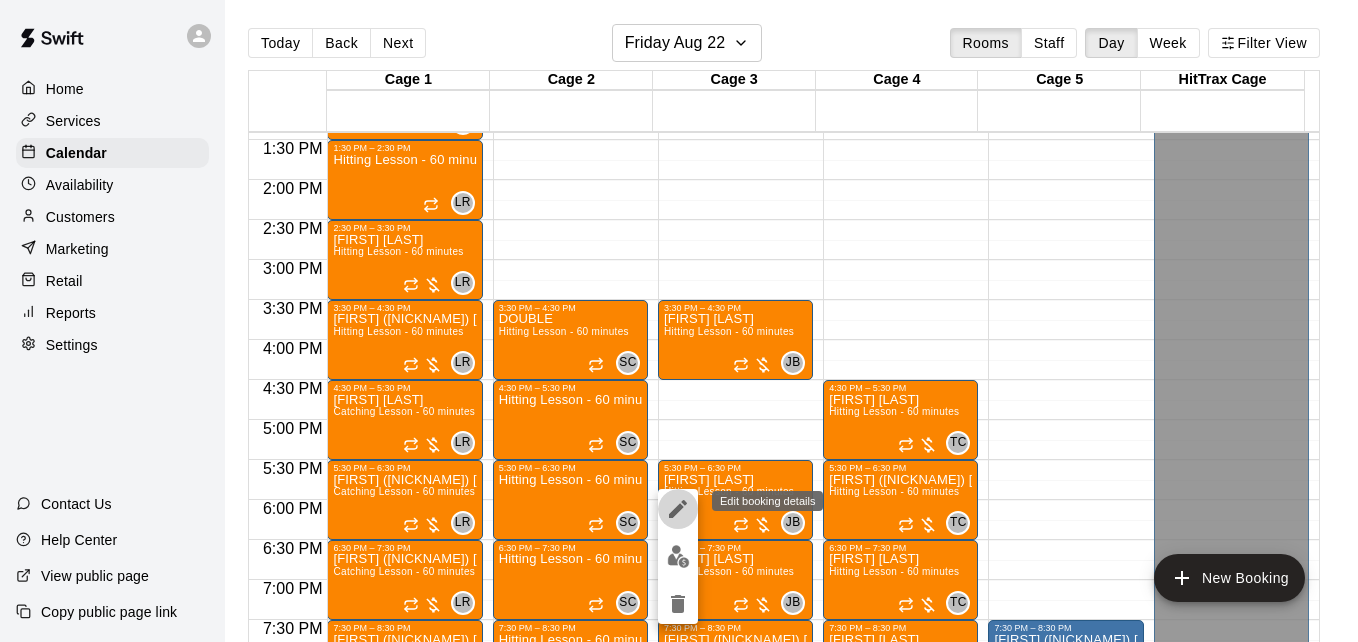 click 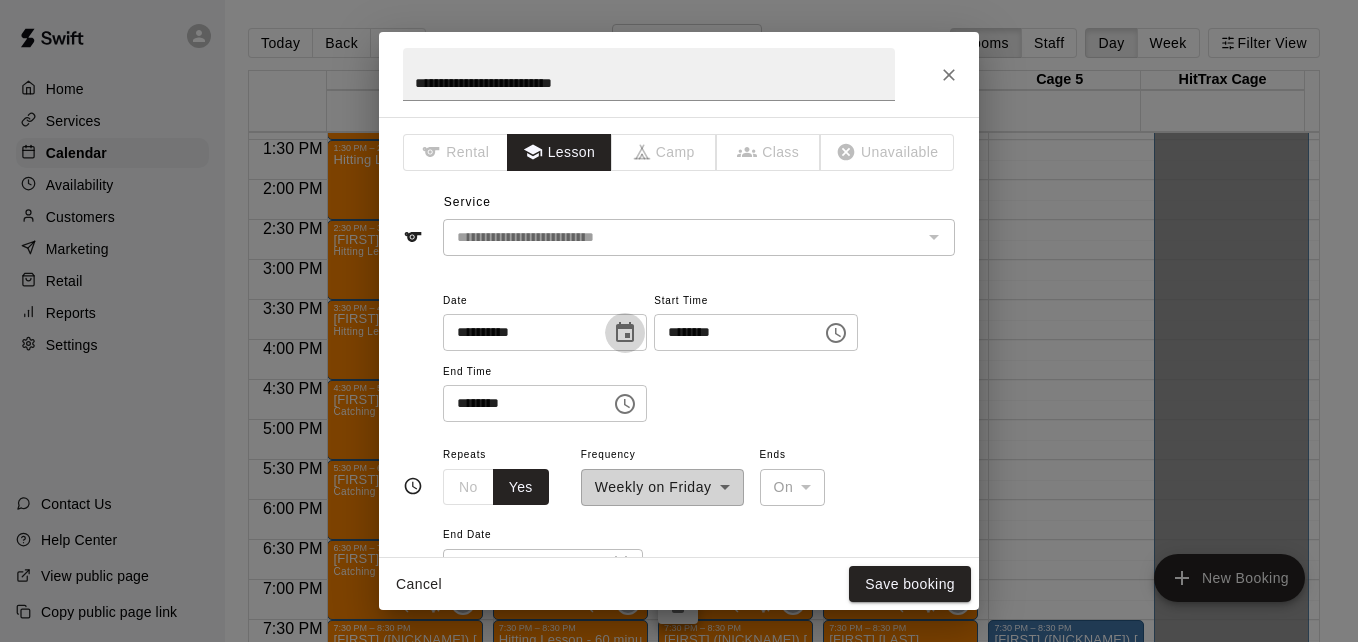 click 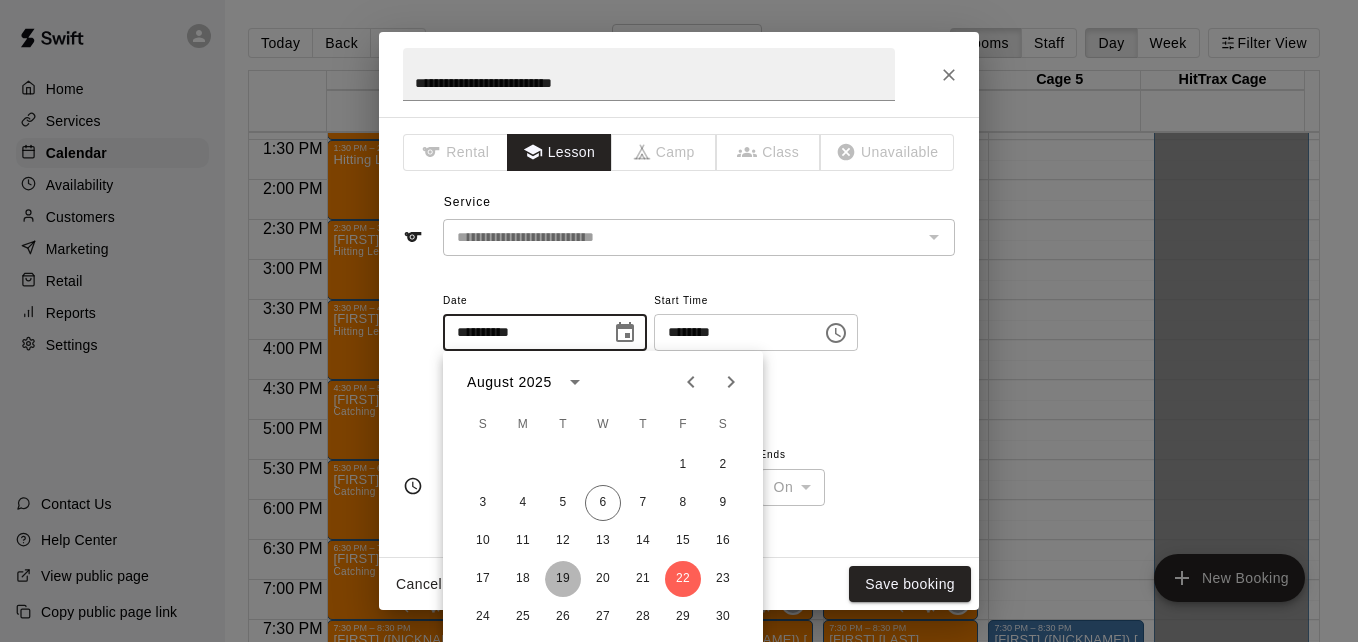 click on "19" at bounding box center (563, 579) 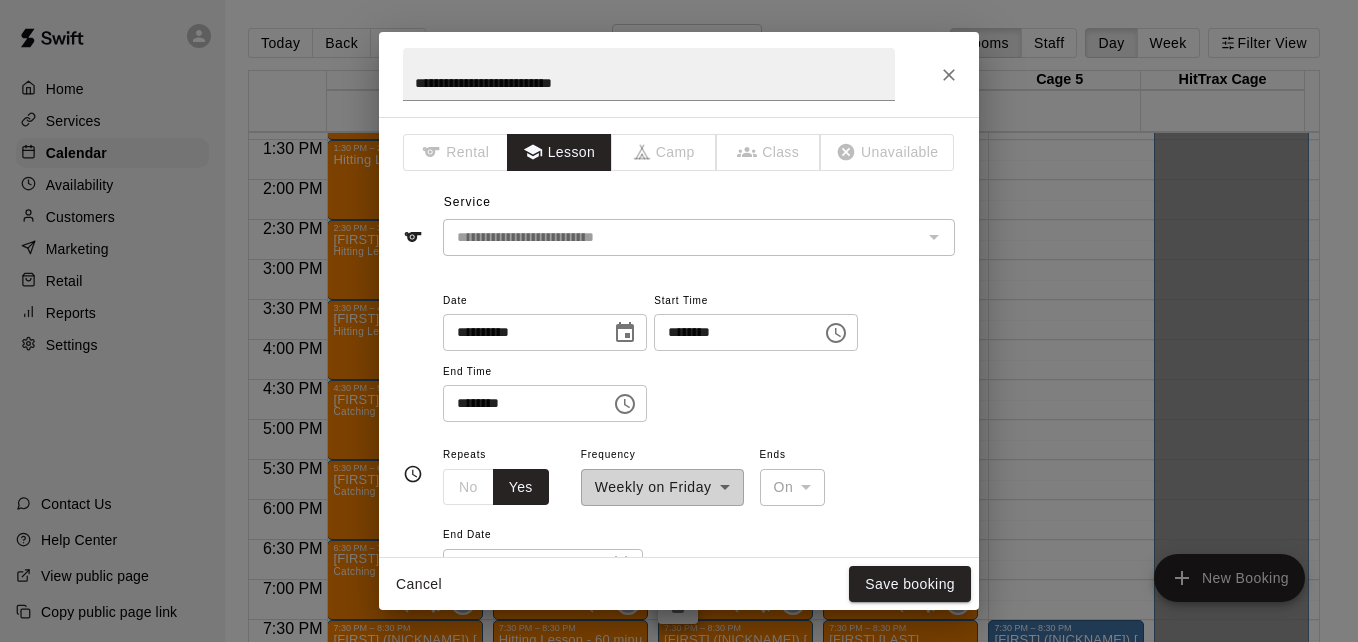 type on "**********" 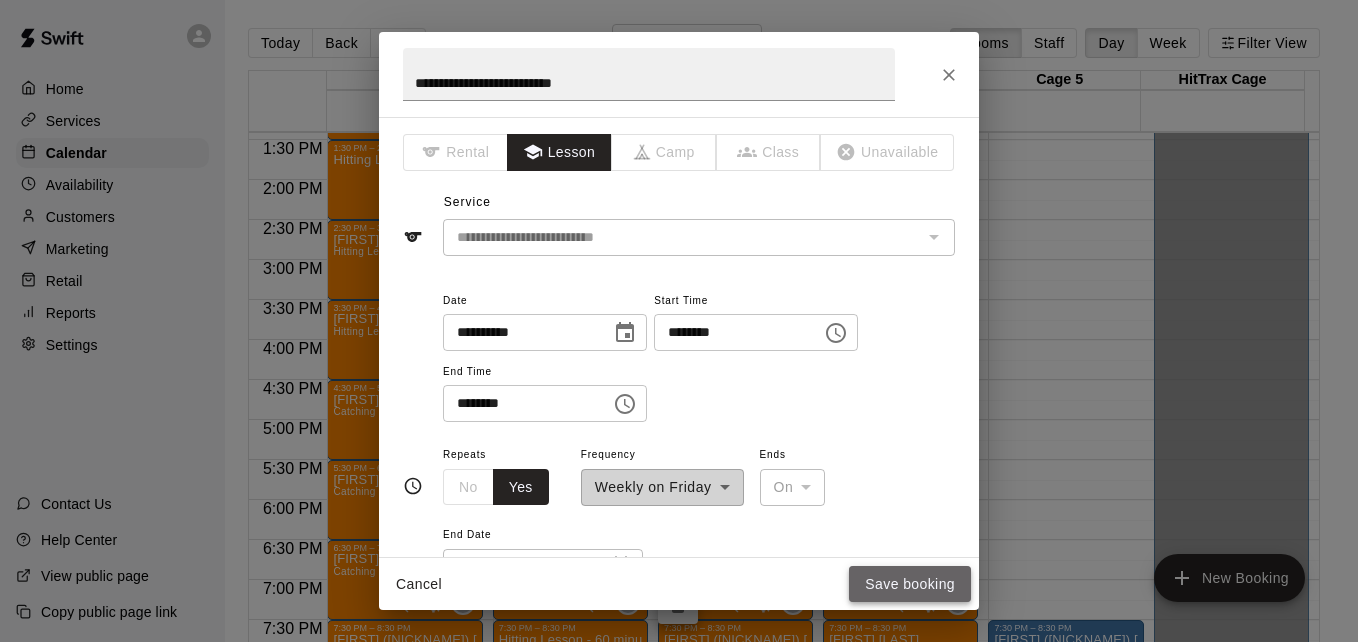 click on "Save booking" at bounding box center [910, 584] 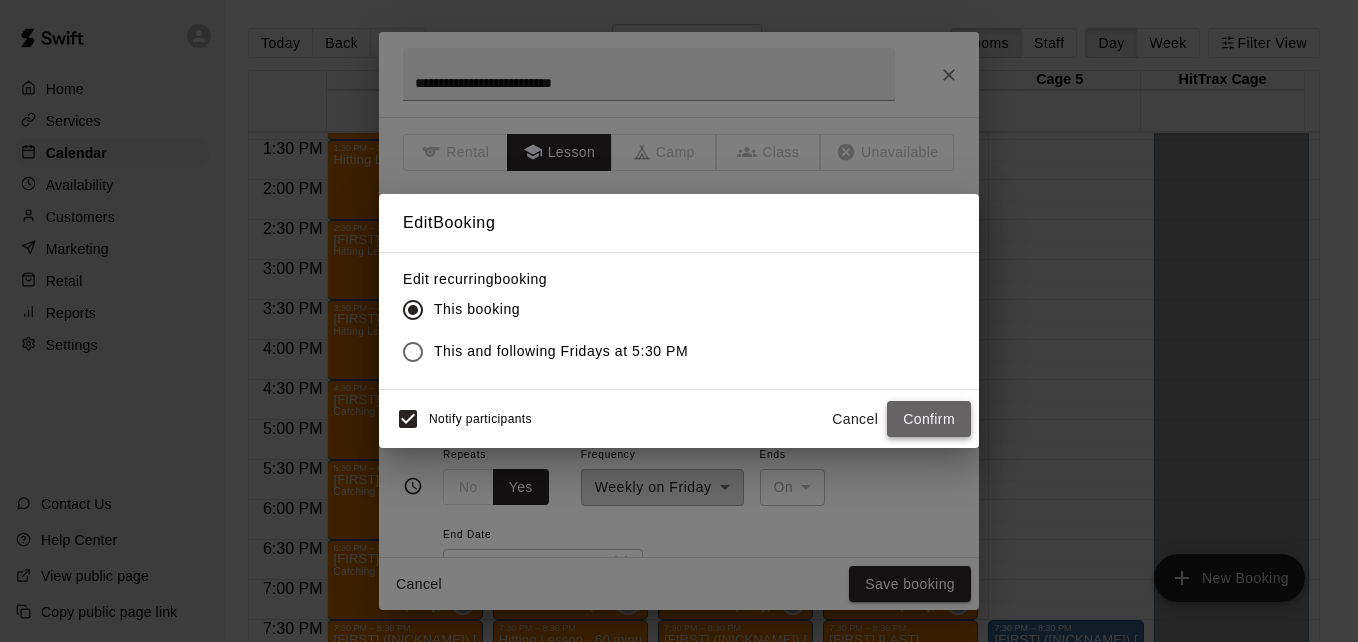 click on "Confirm" at bounding box center [929, 419] 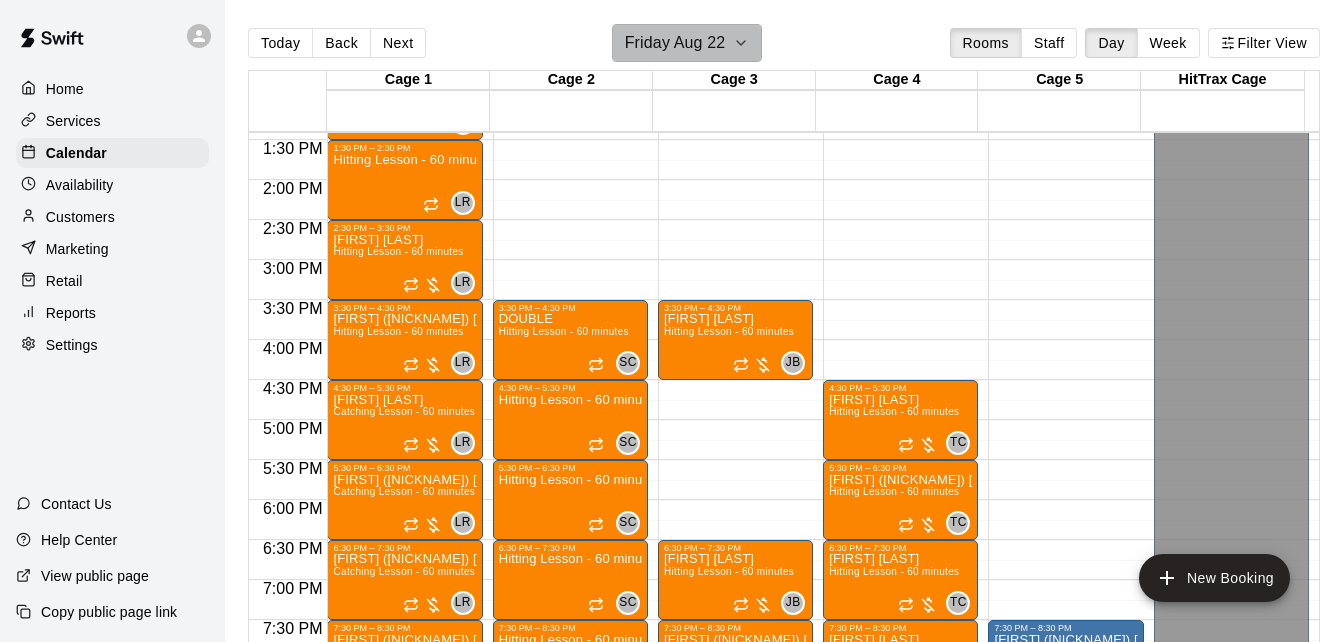 click on "[DAY] [MONTH] [DATE]" at bounding box center [675, 43] 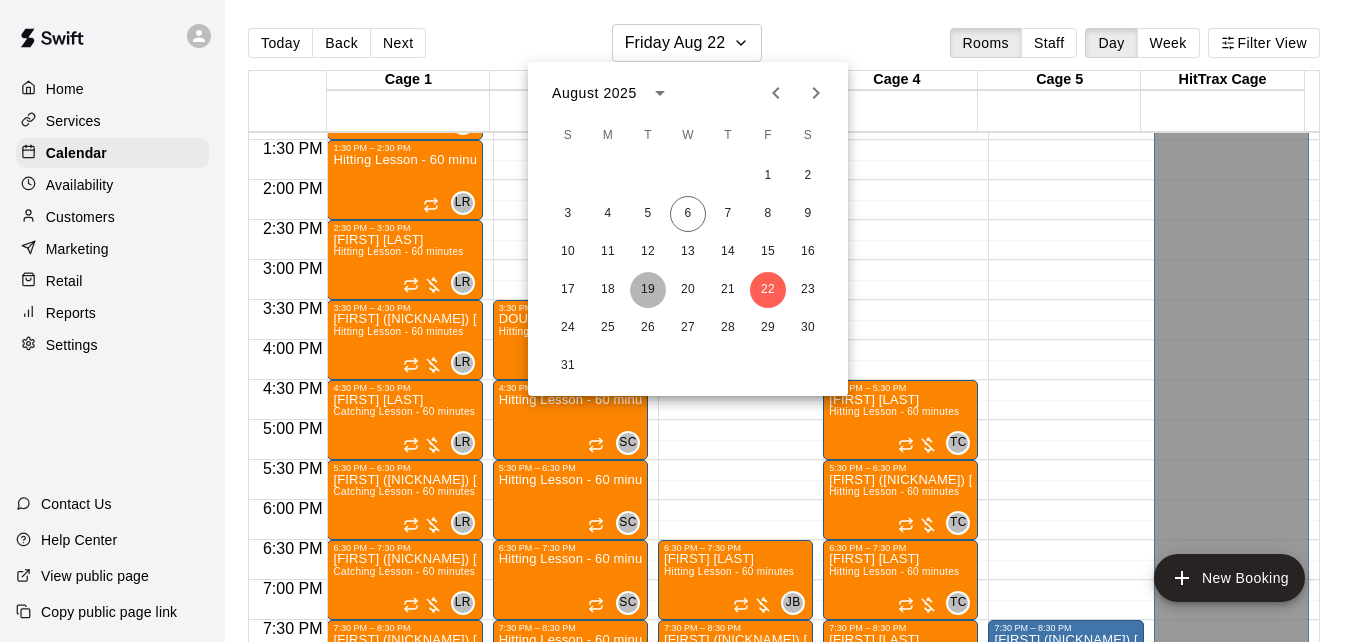 click on "19" at bounding box center [648, 290] 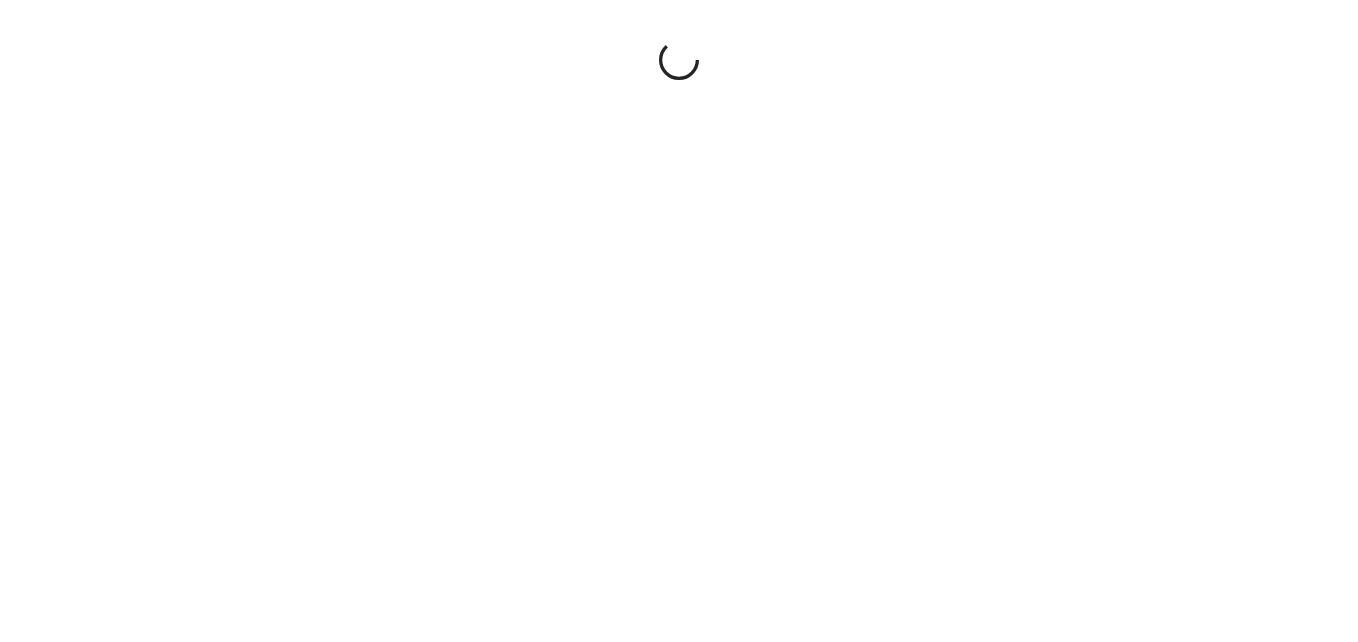 scroll, scrollTop: 0, scrollLeft: 0, axis: both 